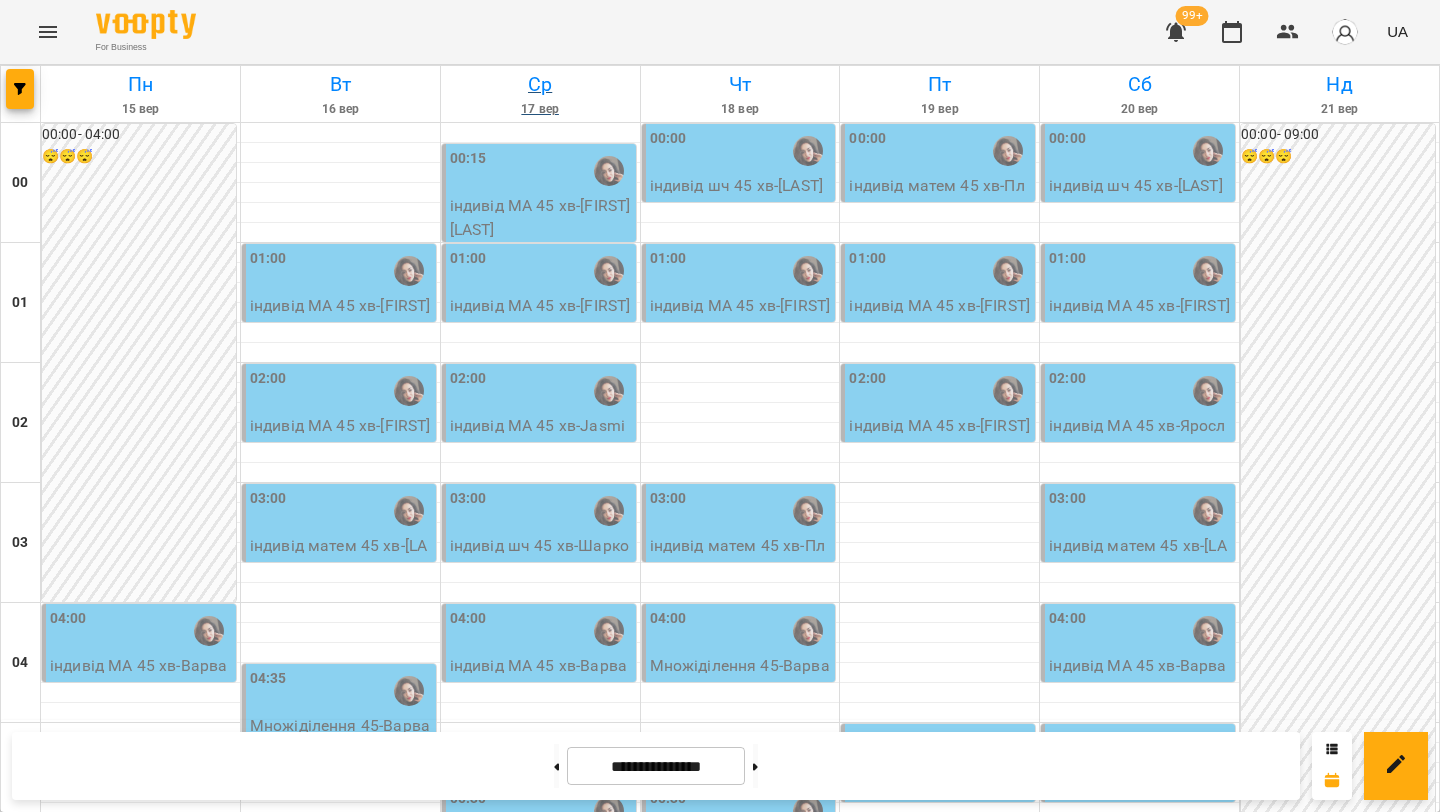 scroll, scrollTop: 0, scrollLeft: 0, axis: both 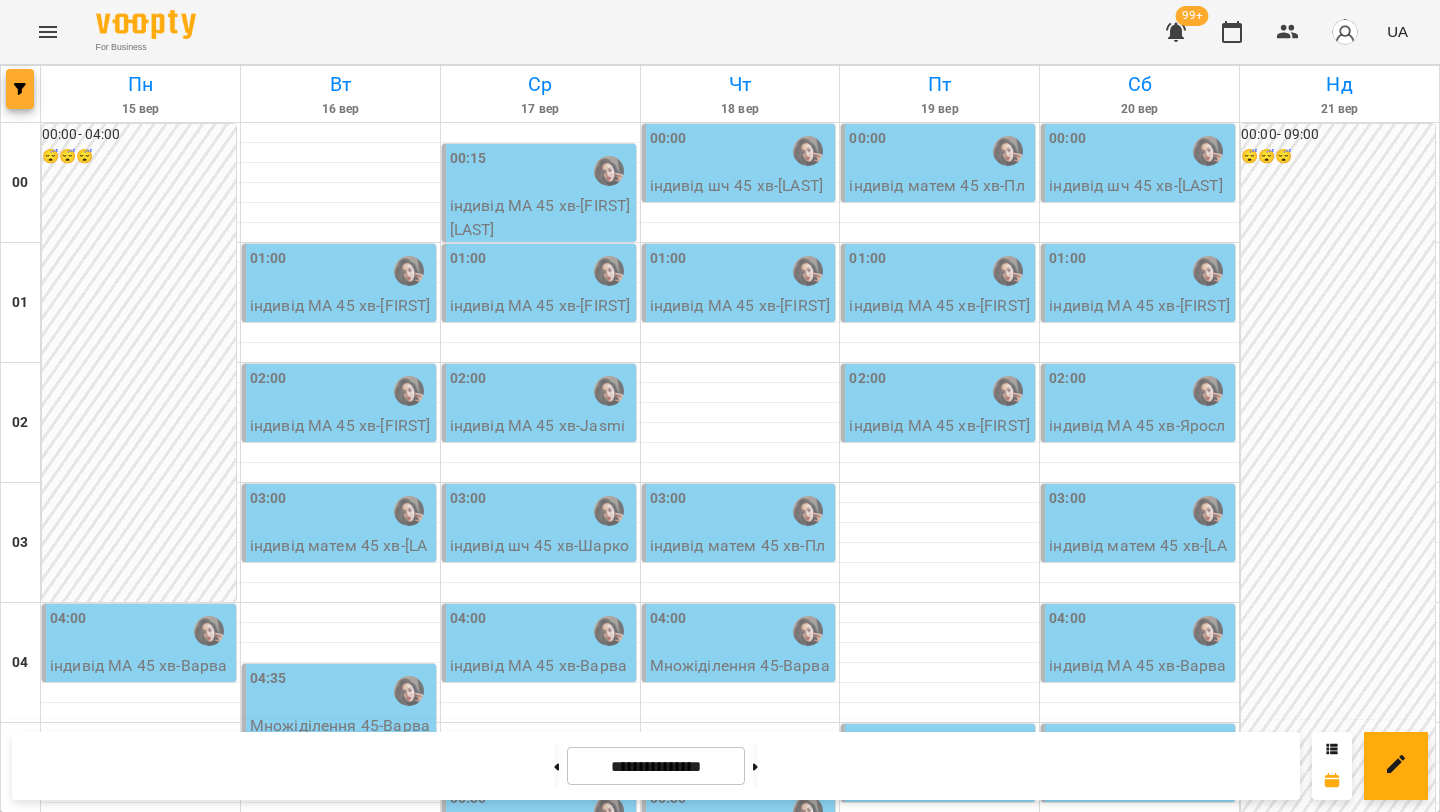 click at bounding box center (20, 89) 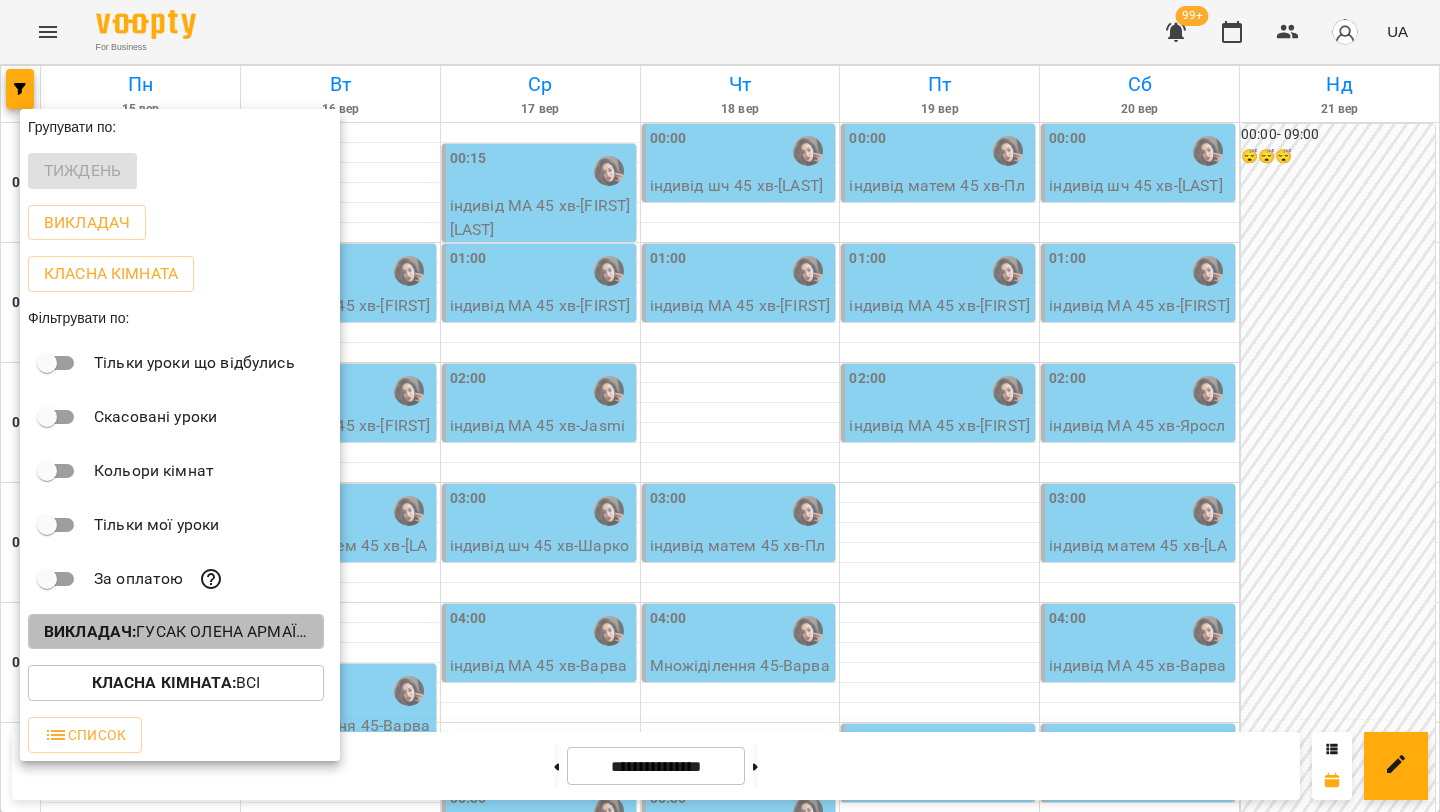 click on "Викладач :  Гусак Олена Армаїсівна \МА укр .рос\ШЧ укр .рос\\ https://us06web.zoom.us/j/83079612343" at bounding box center [176, 632] 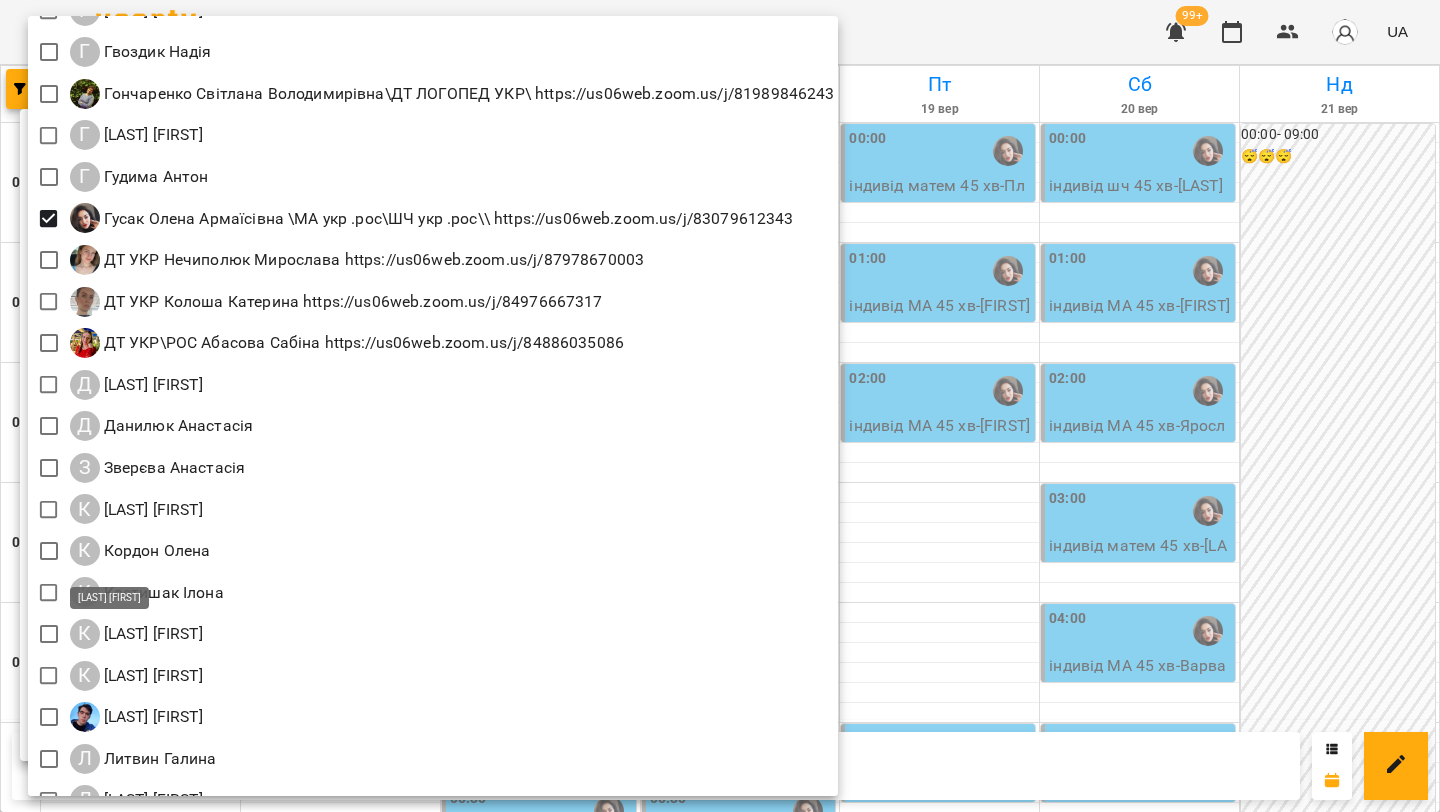 scroll, scrollTop: 1024, scrollLeft: 0, axis: vertical 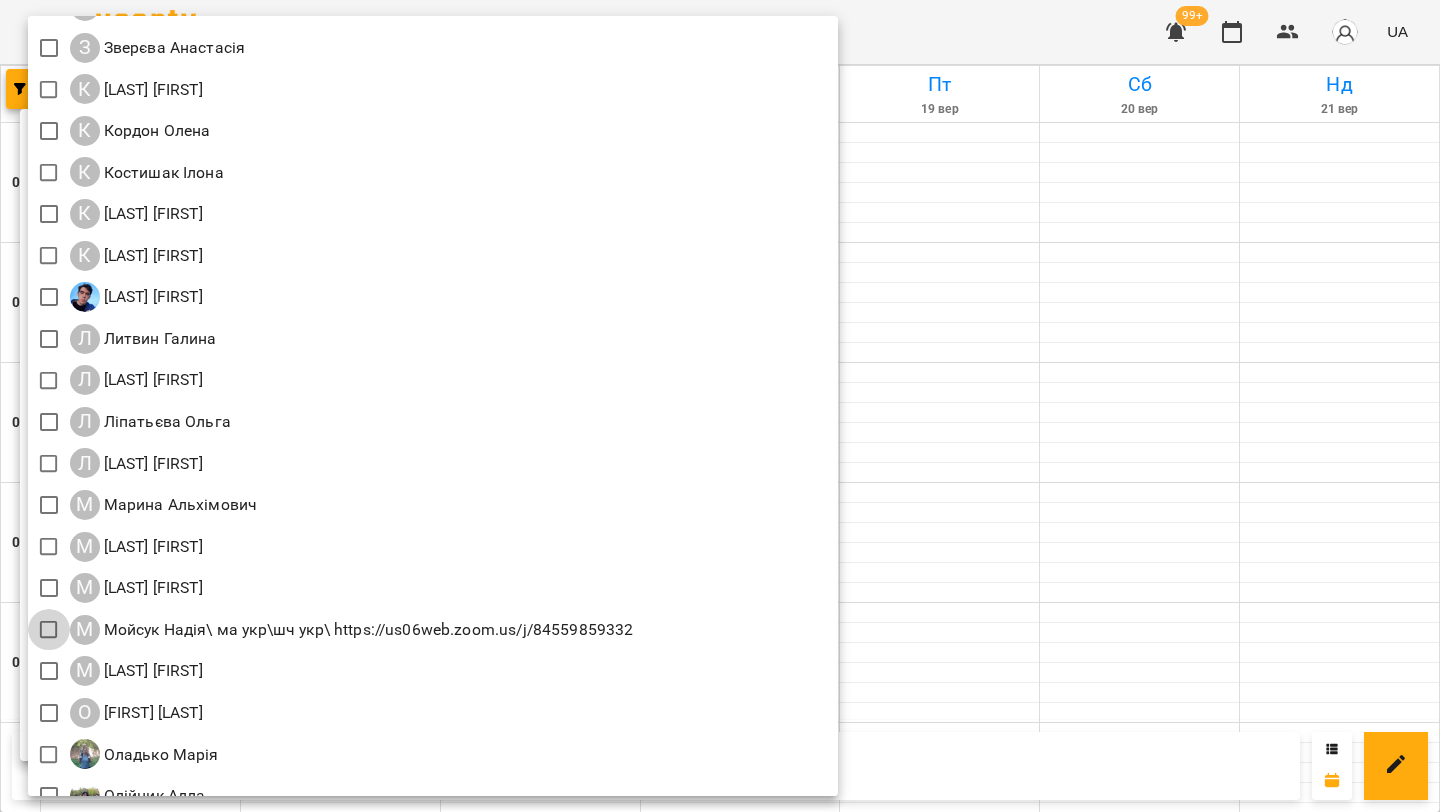 click at bounding box center [720, 406] 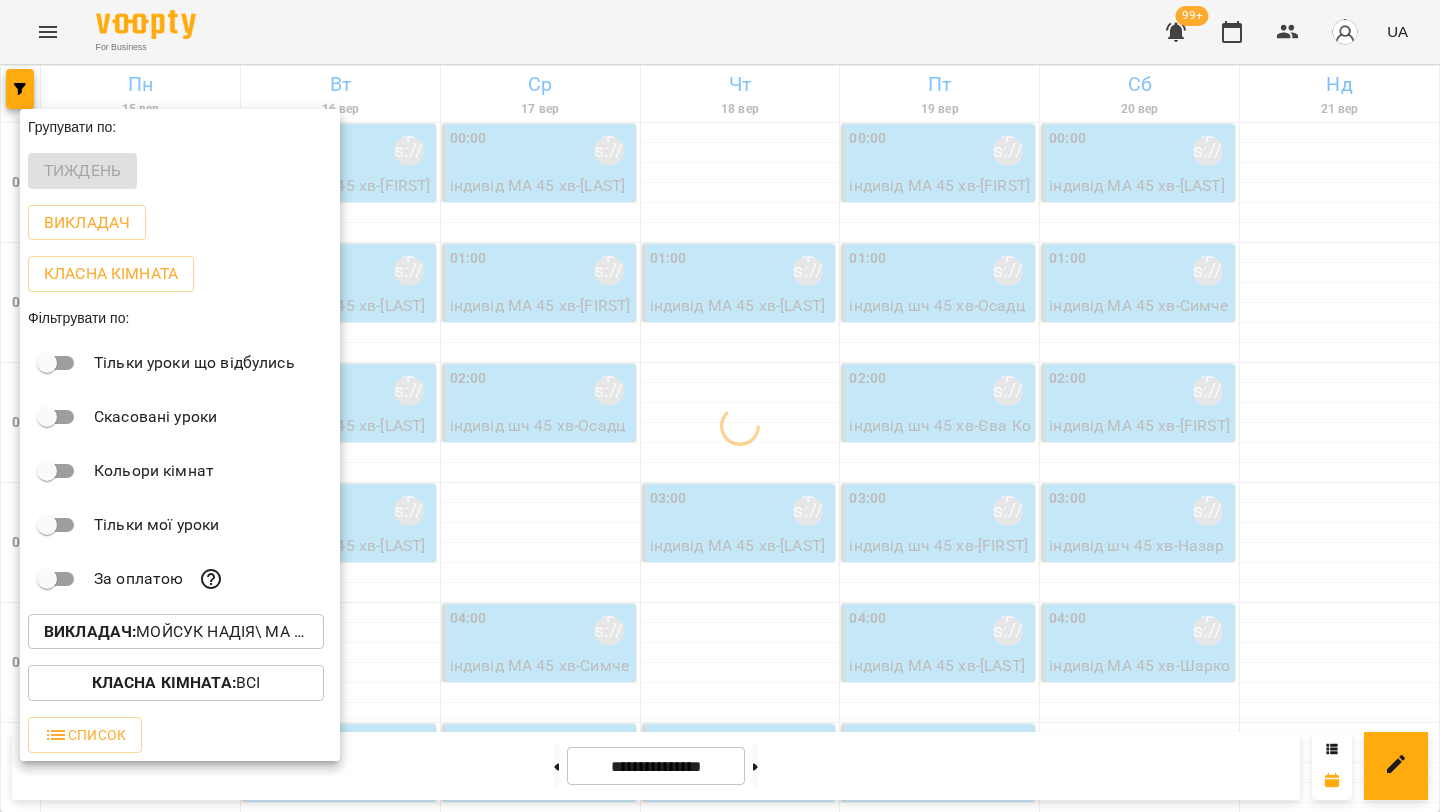 click at bounding box center [720, 406] 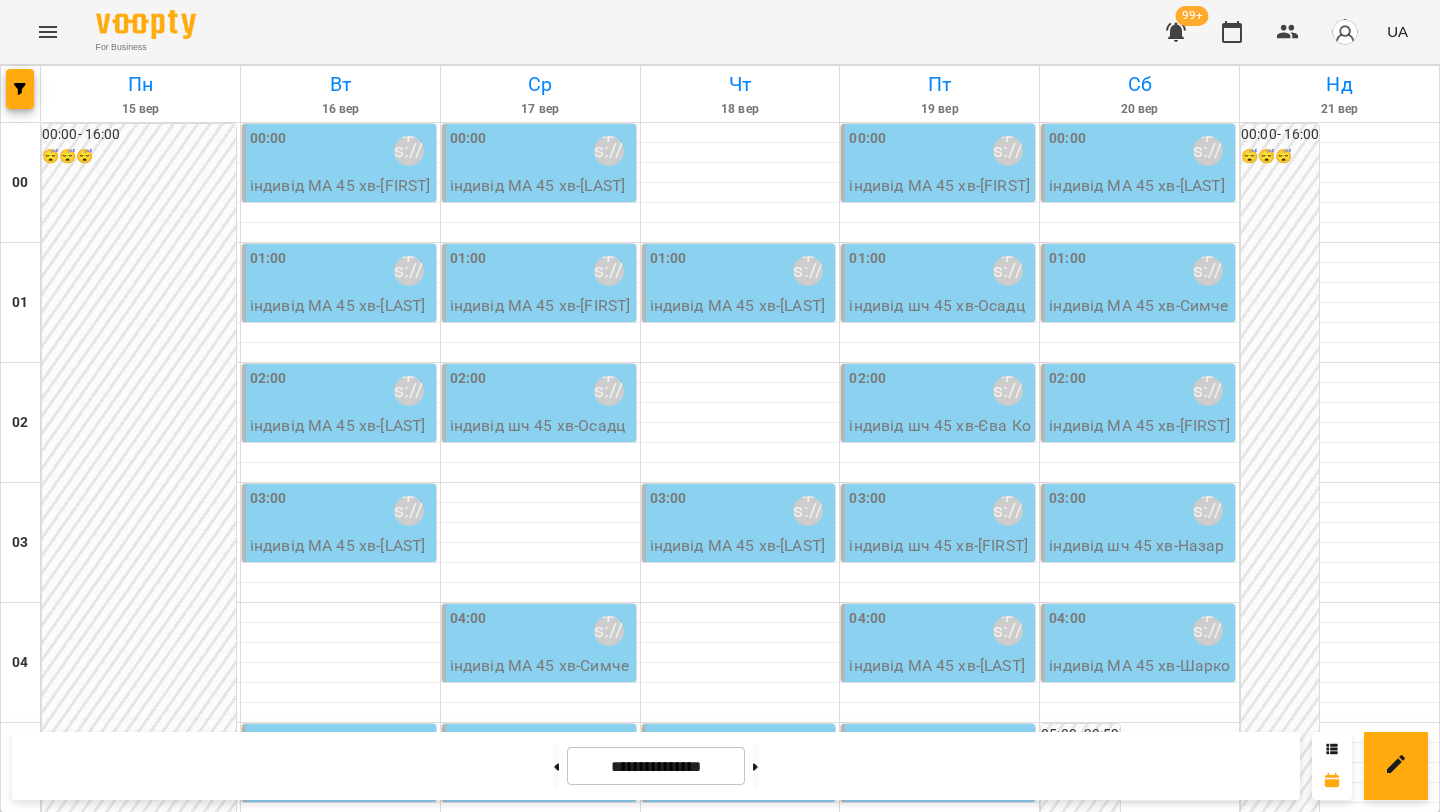 click on "**********" at bounding box center (656, 766) 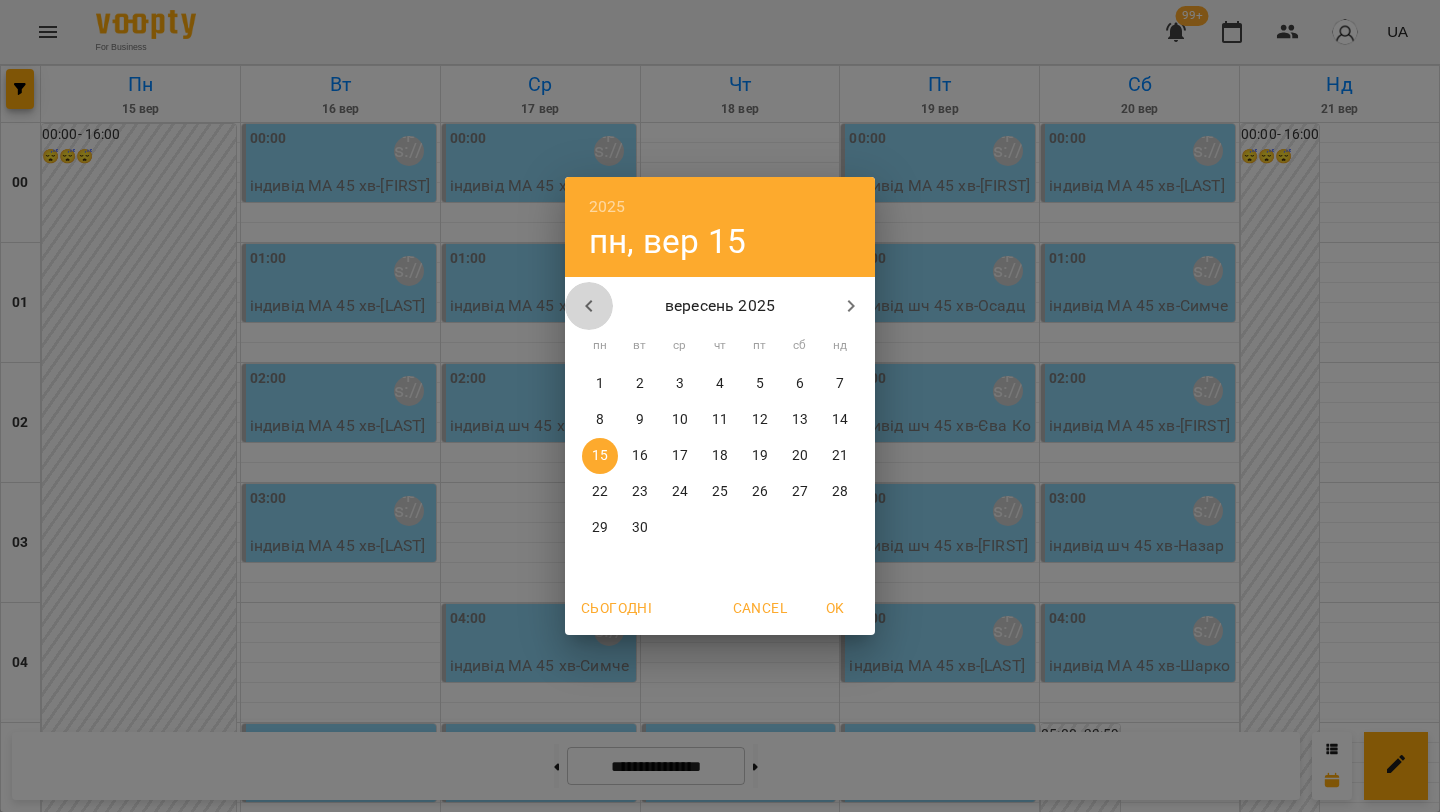 click 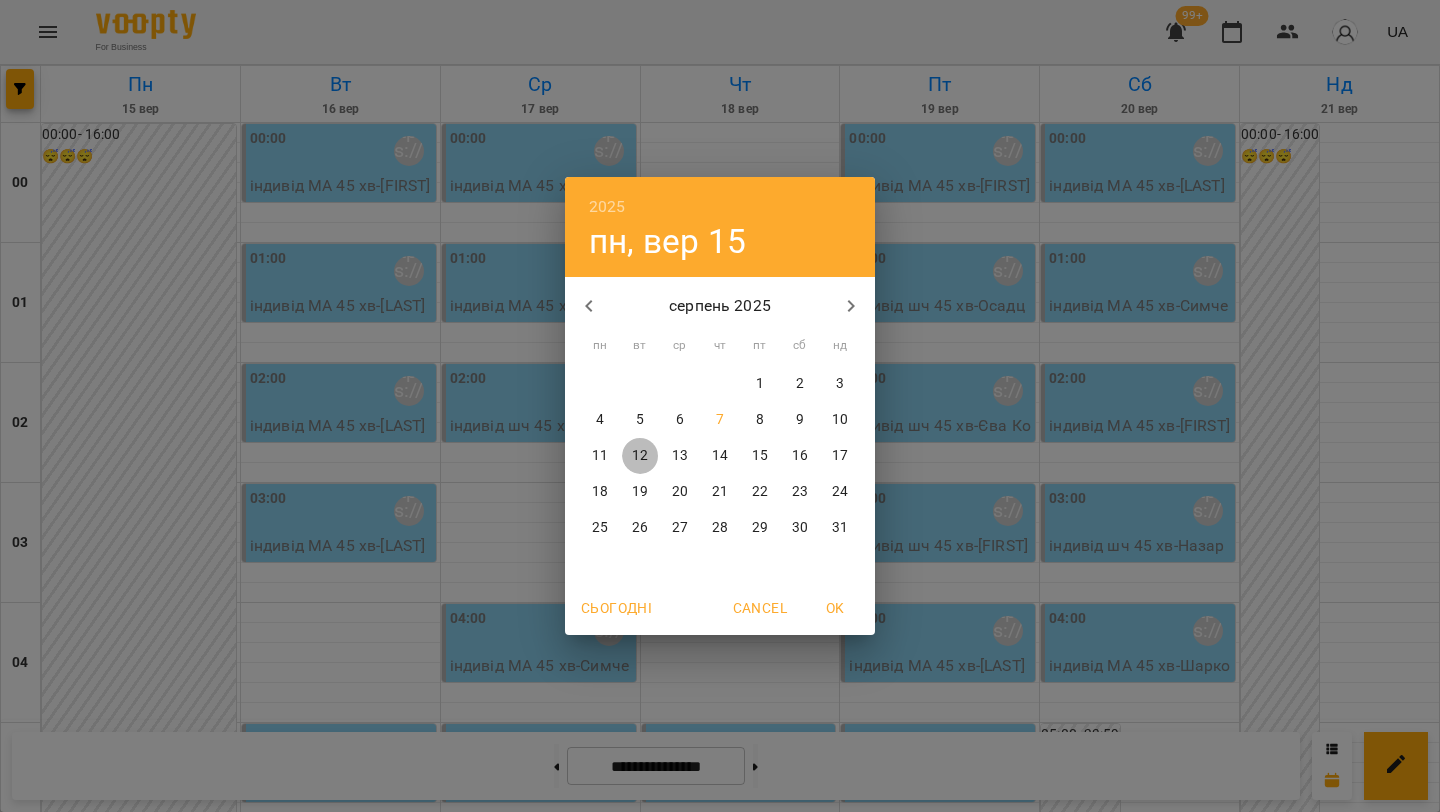 click on "12" at bounding box center (640, 456) 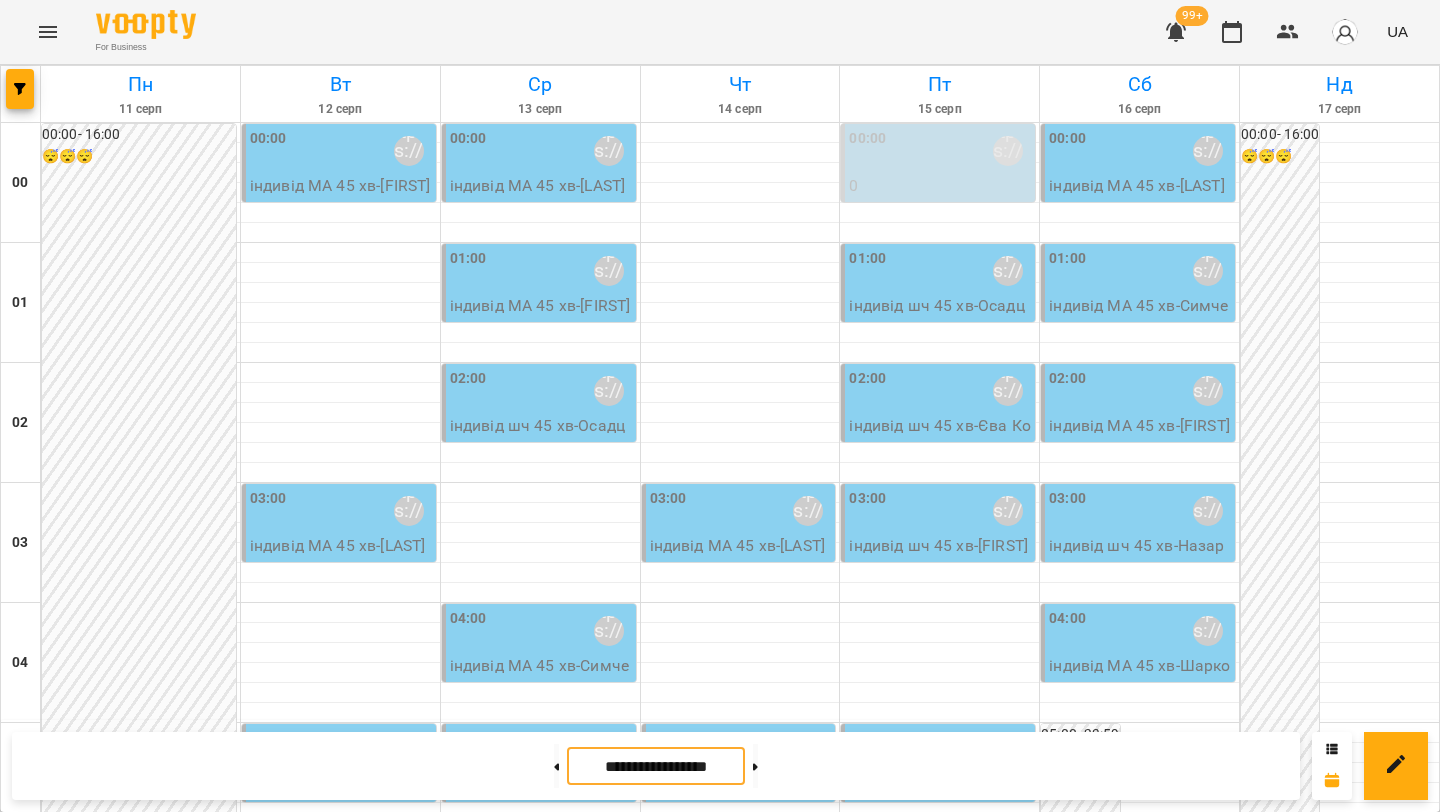 scroll, scrollTop: 0, scrollLeft: 0, axis: both 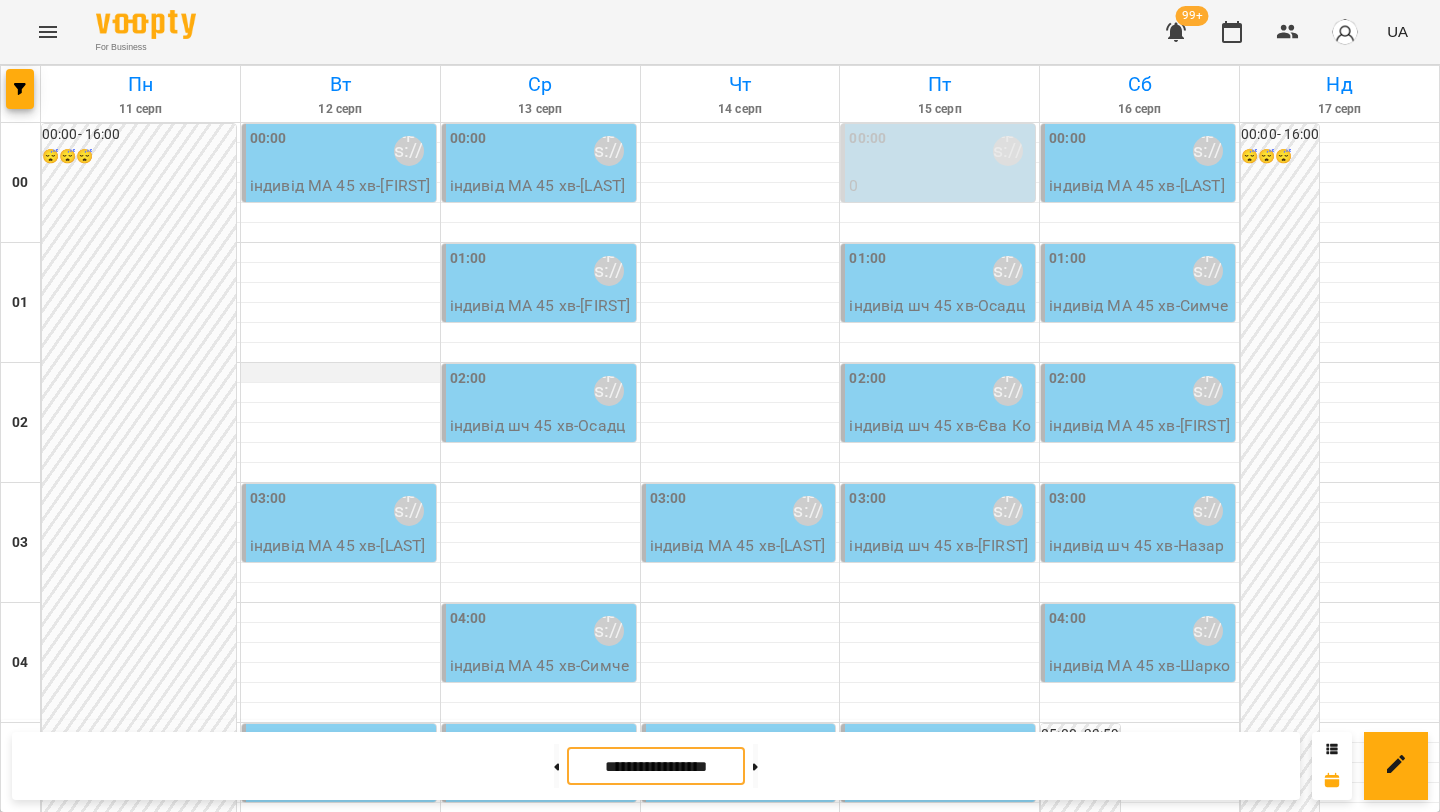 click at bounding box center [340, 373] 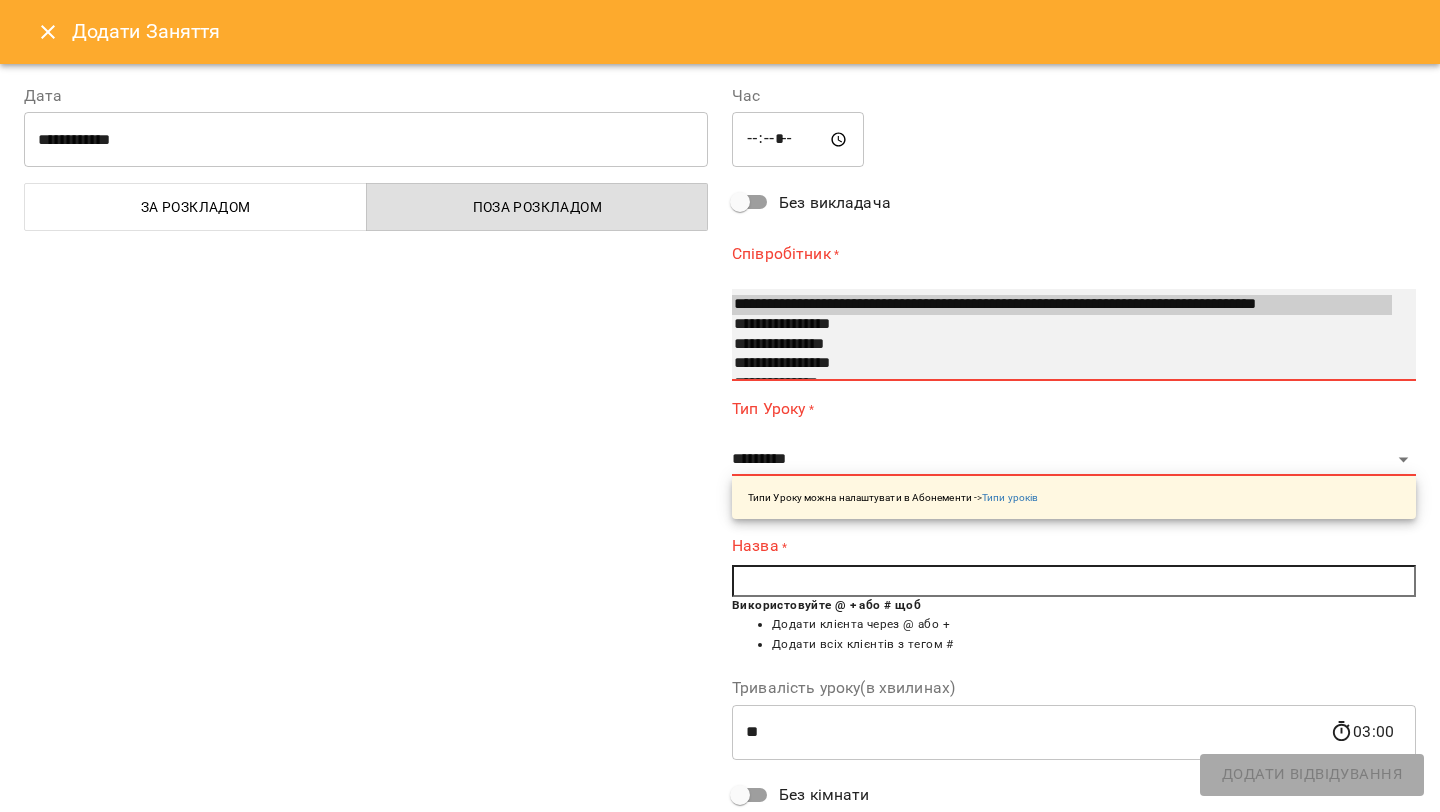 click on "**********" at bounding box center (1062, 325) 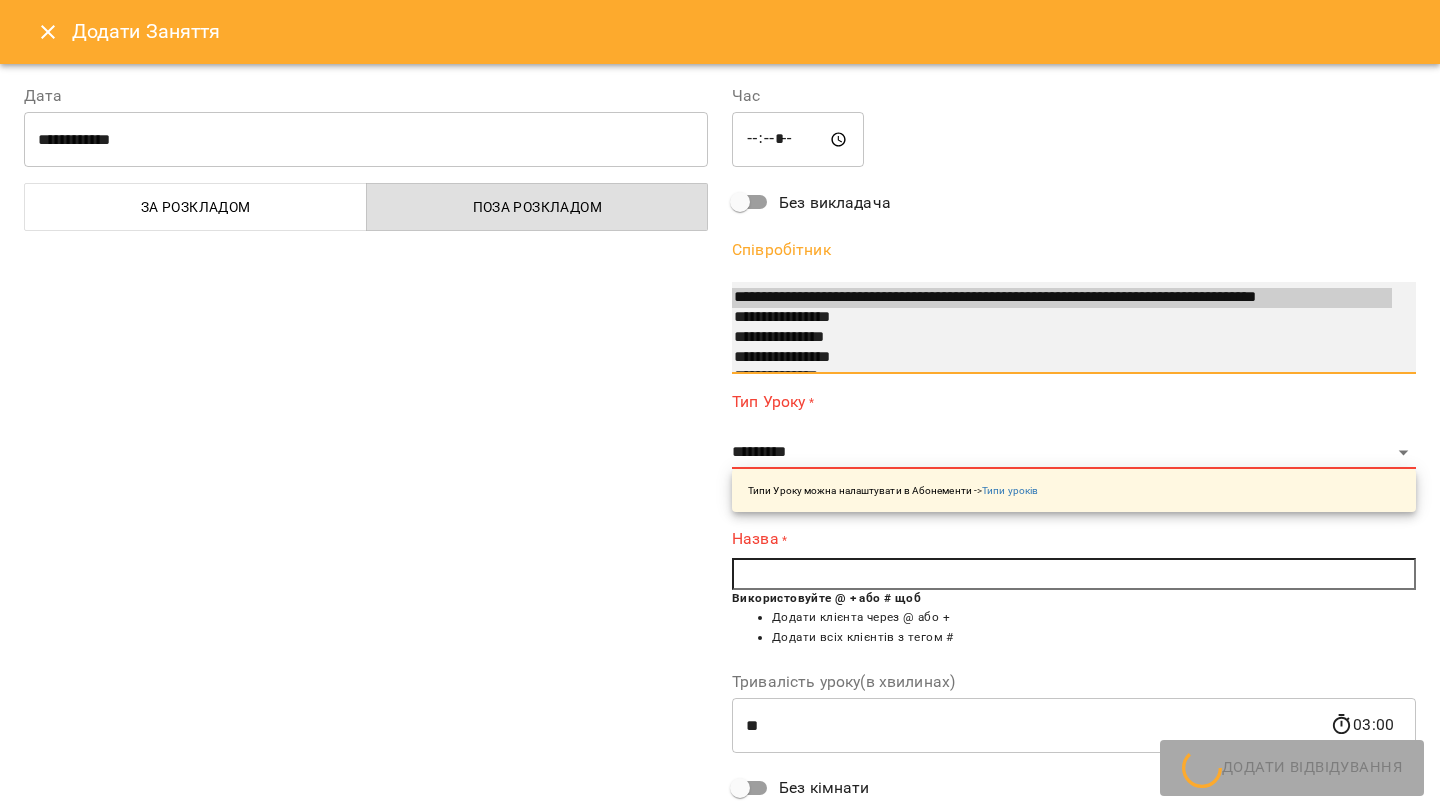 scroll, scrollTop: 767, scrollLeft: 0, axis: vertical 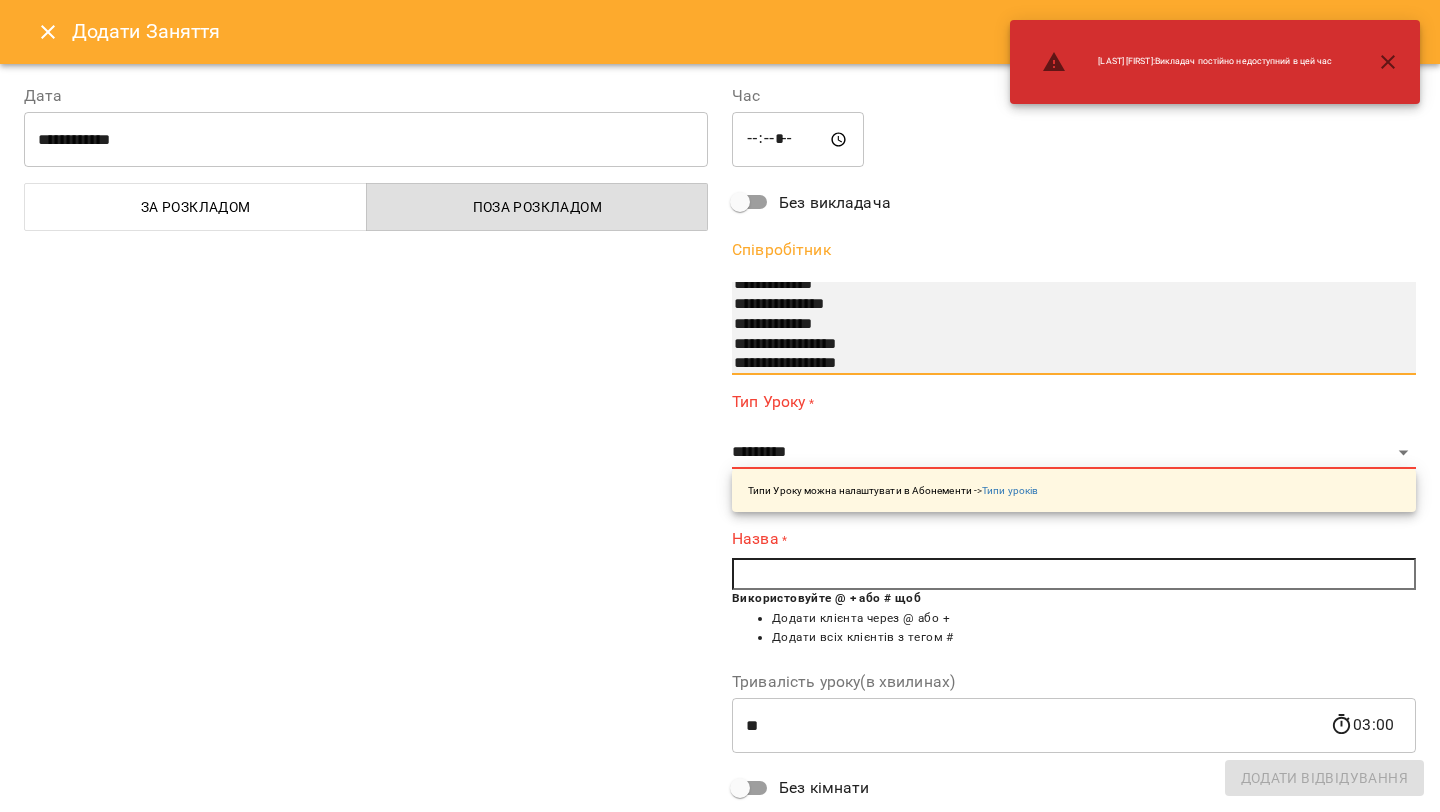 select on "**********" 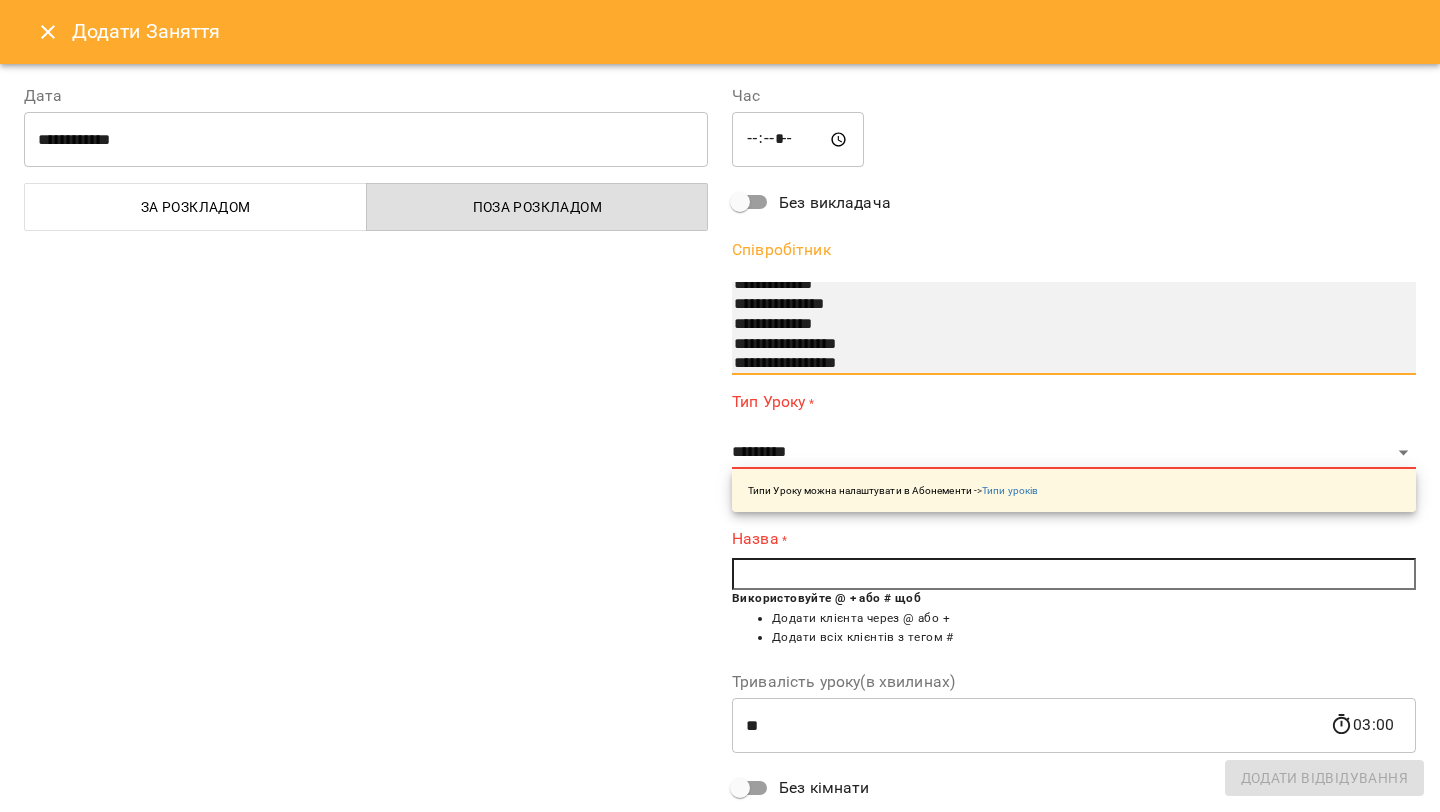 scroll, scrollTop: 827, scrollLeft: 0, axis: vertical 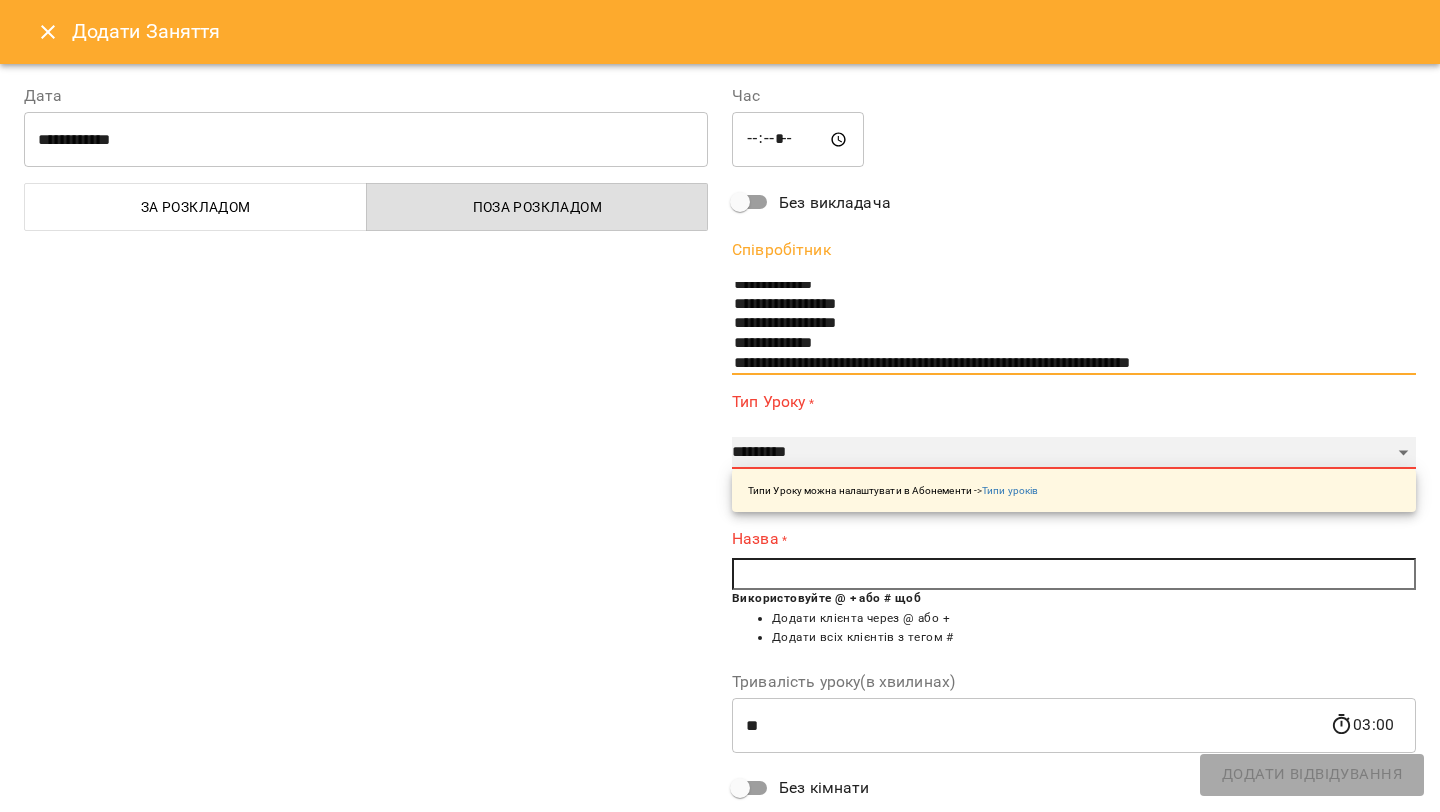 click on "**********" at bounding box center (1074, 453) 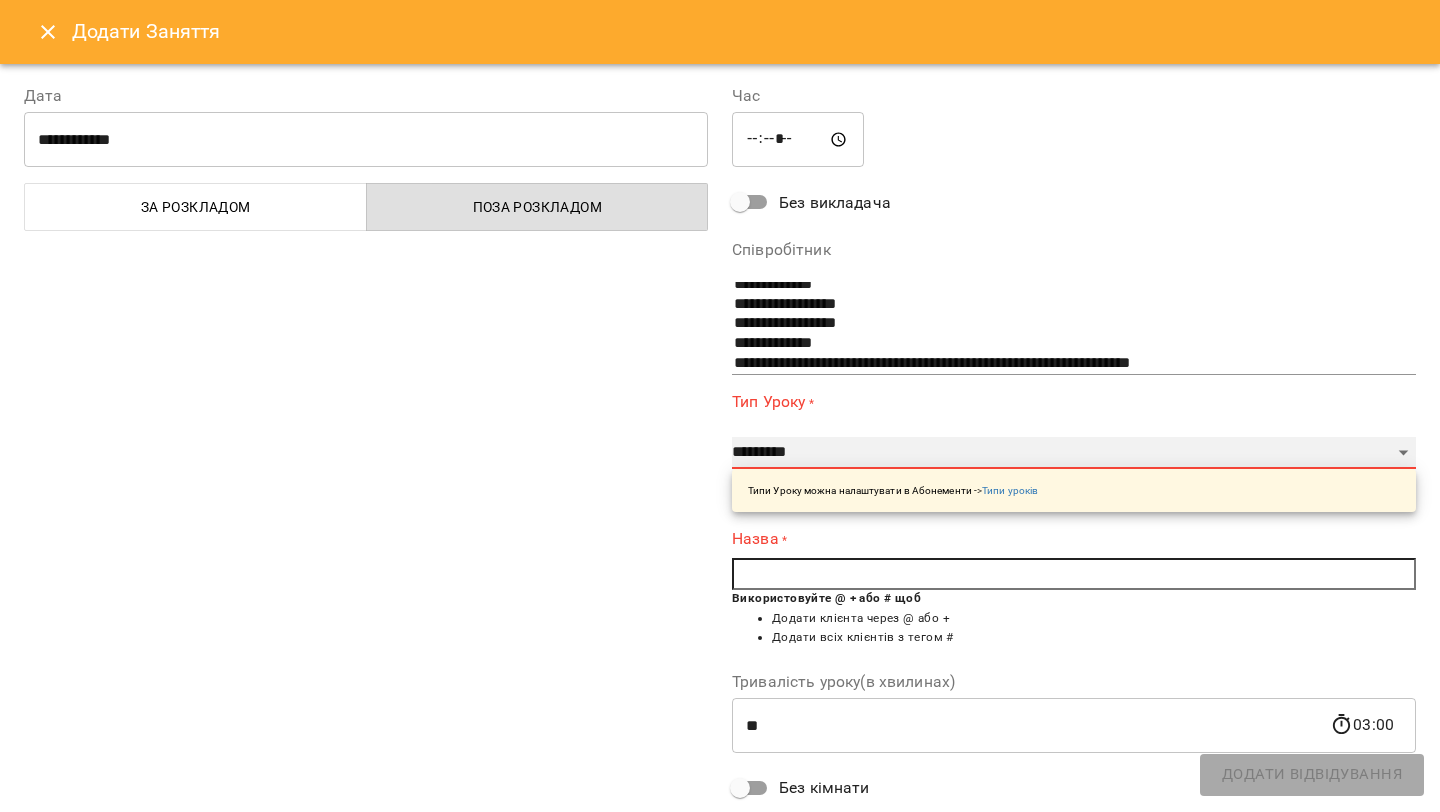 select on "*****" 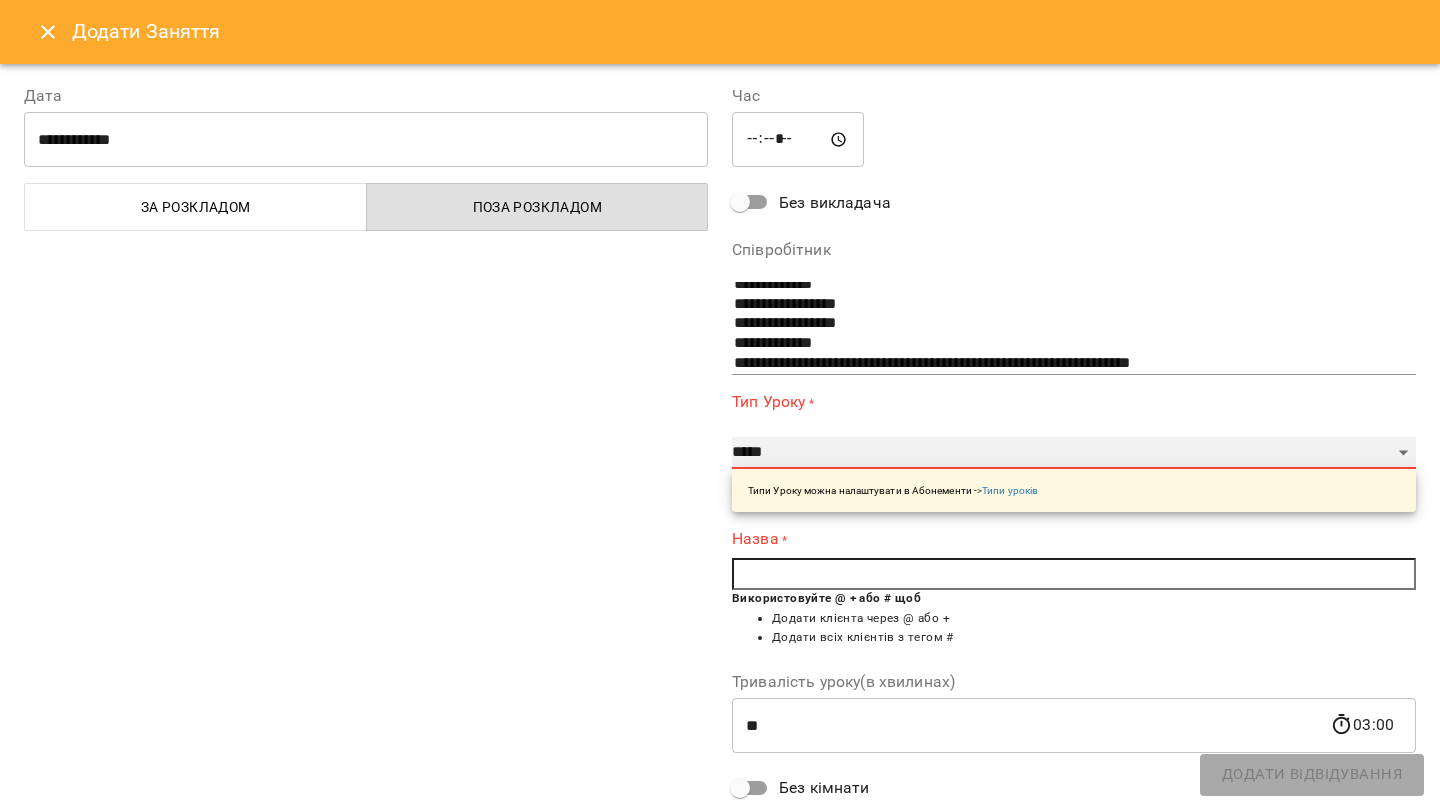 type on "**" 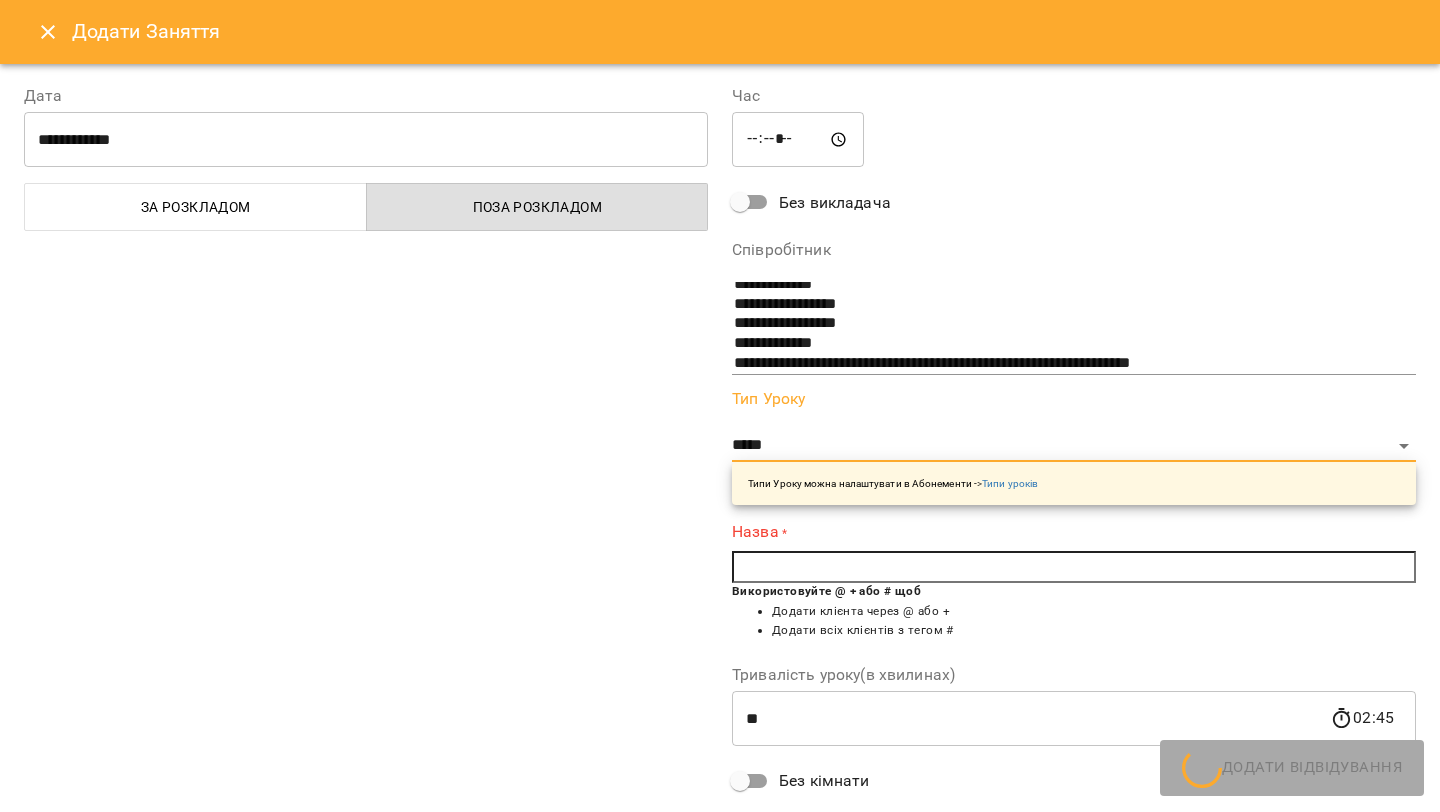 click at bounding box center [1074, 567] 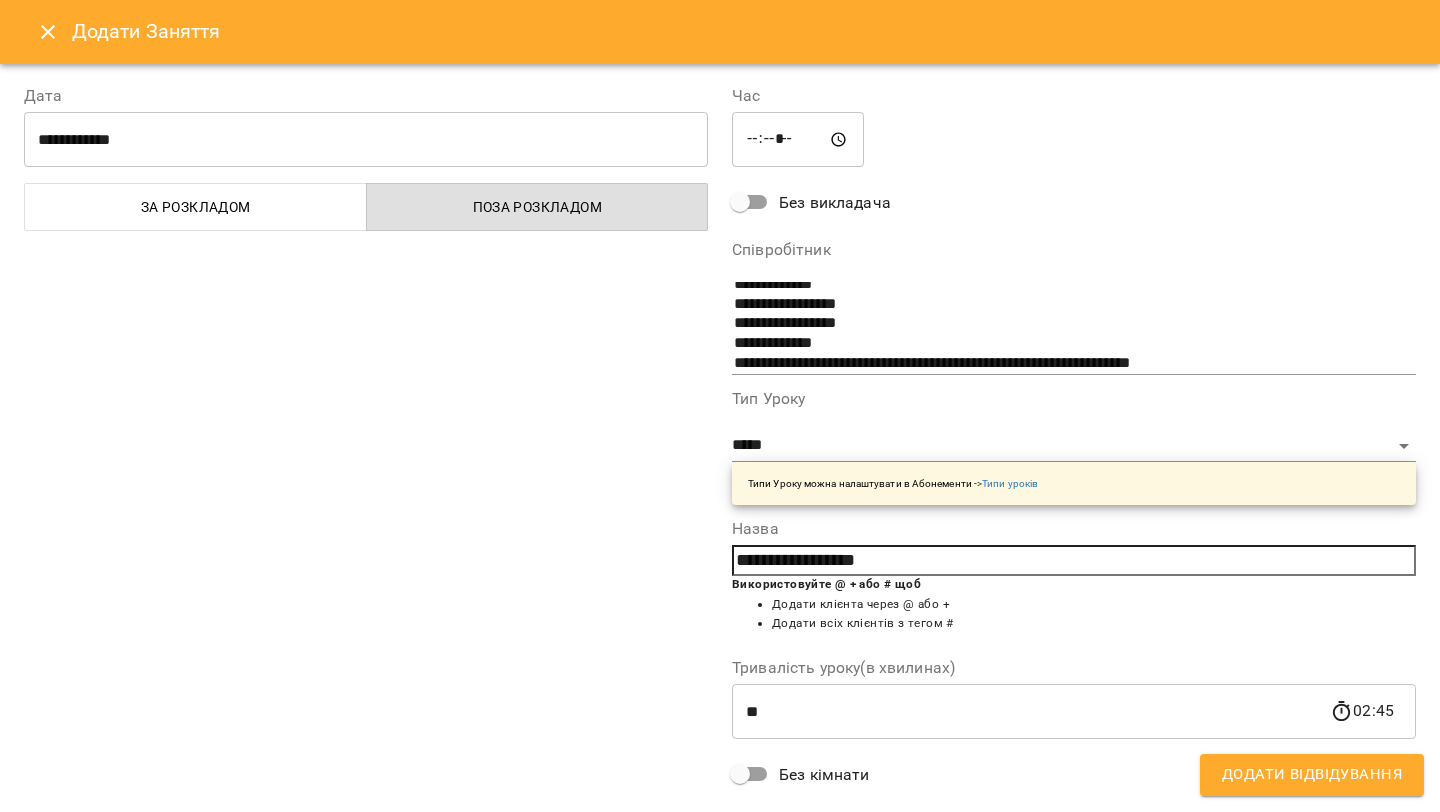 scroll, scrollTop: 184, scrollLeft: 0, axis: vertical 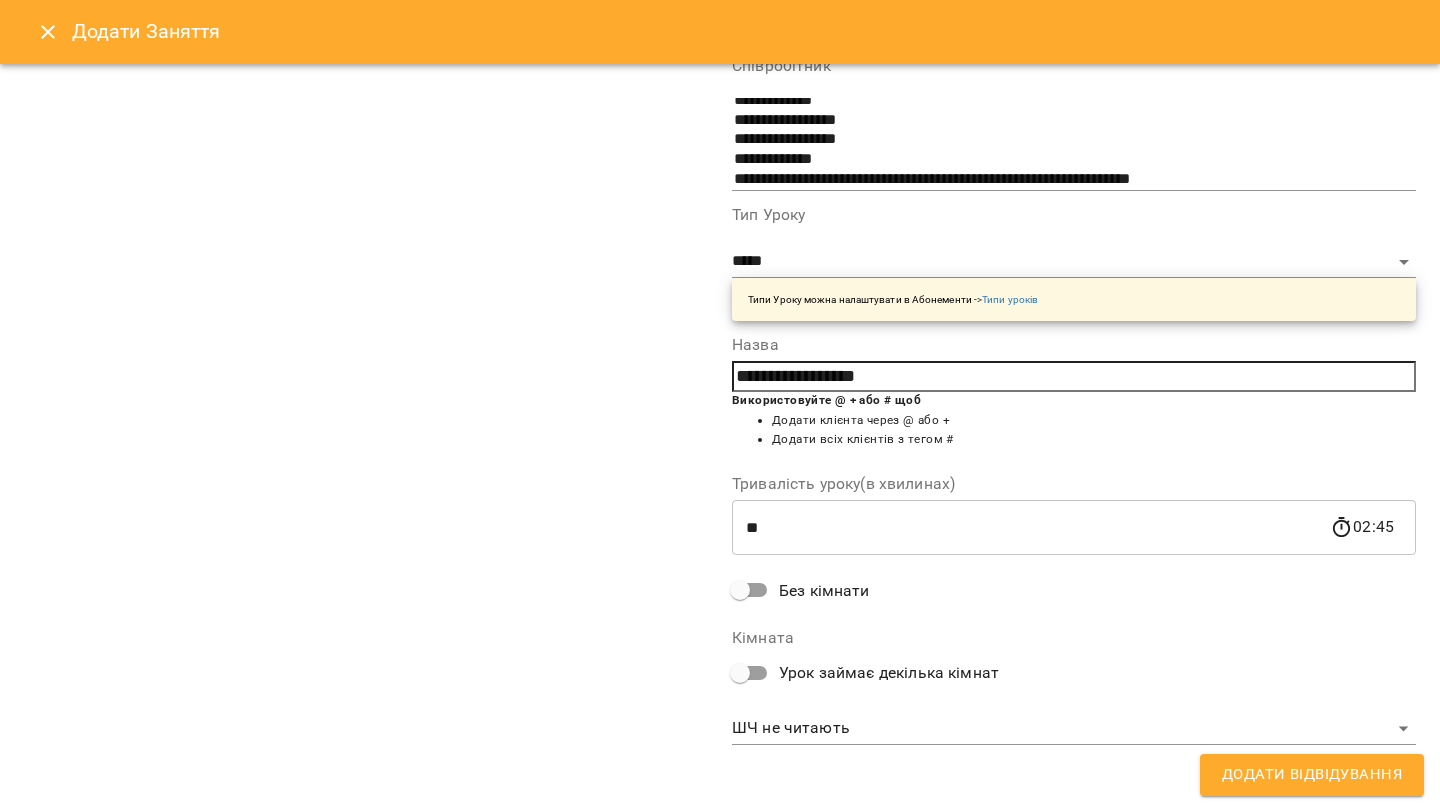 type on "**********" 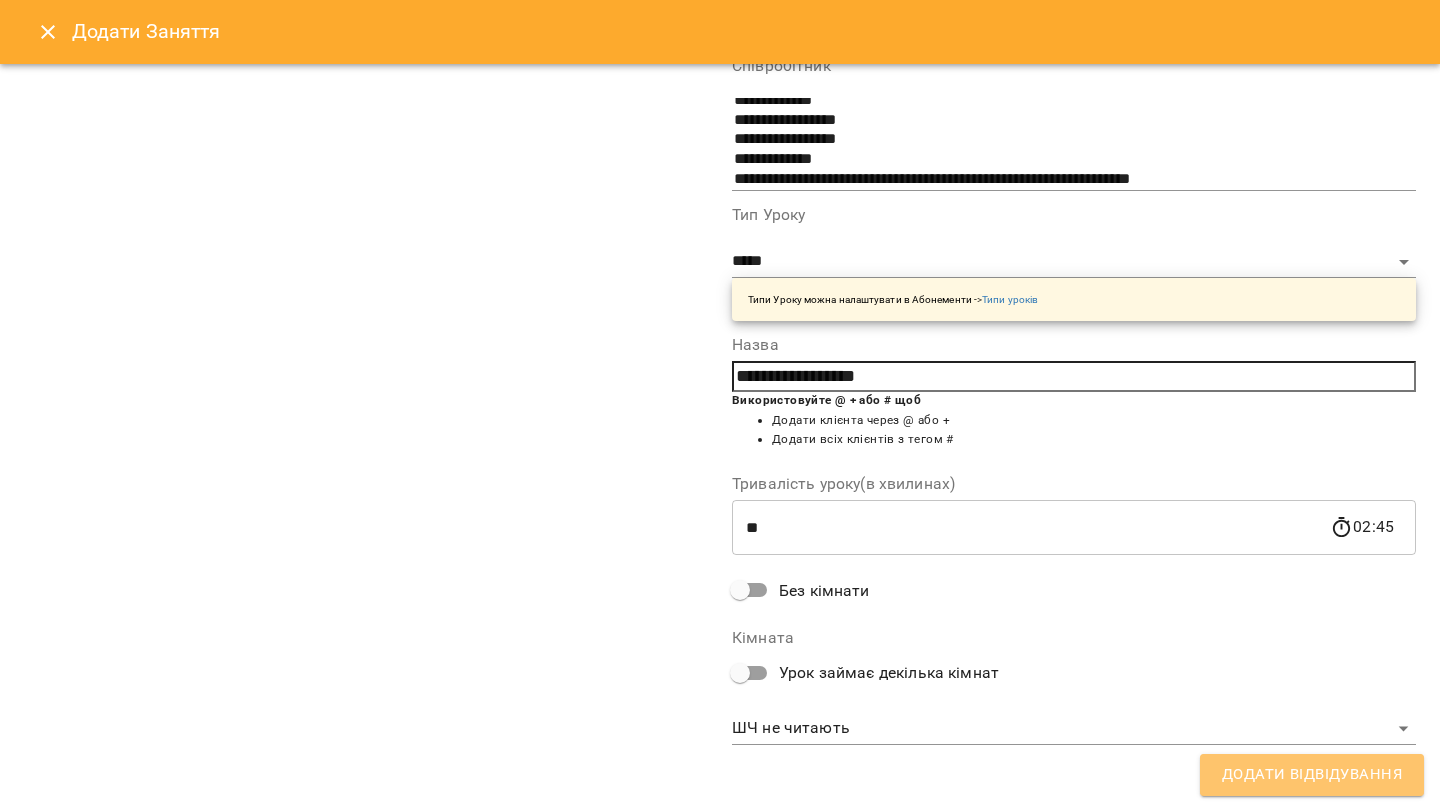 click on "Додати Відвідування" at bounding box center (1312, 775) 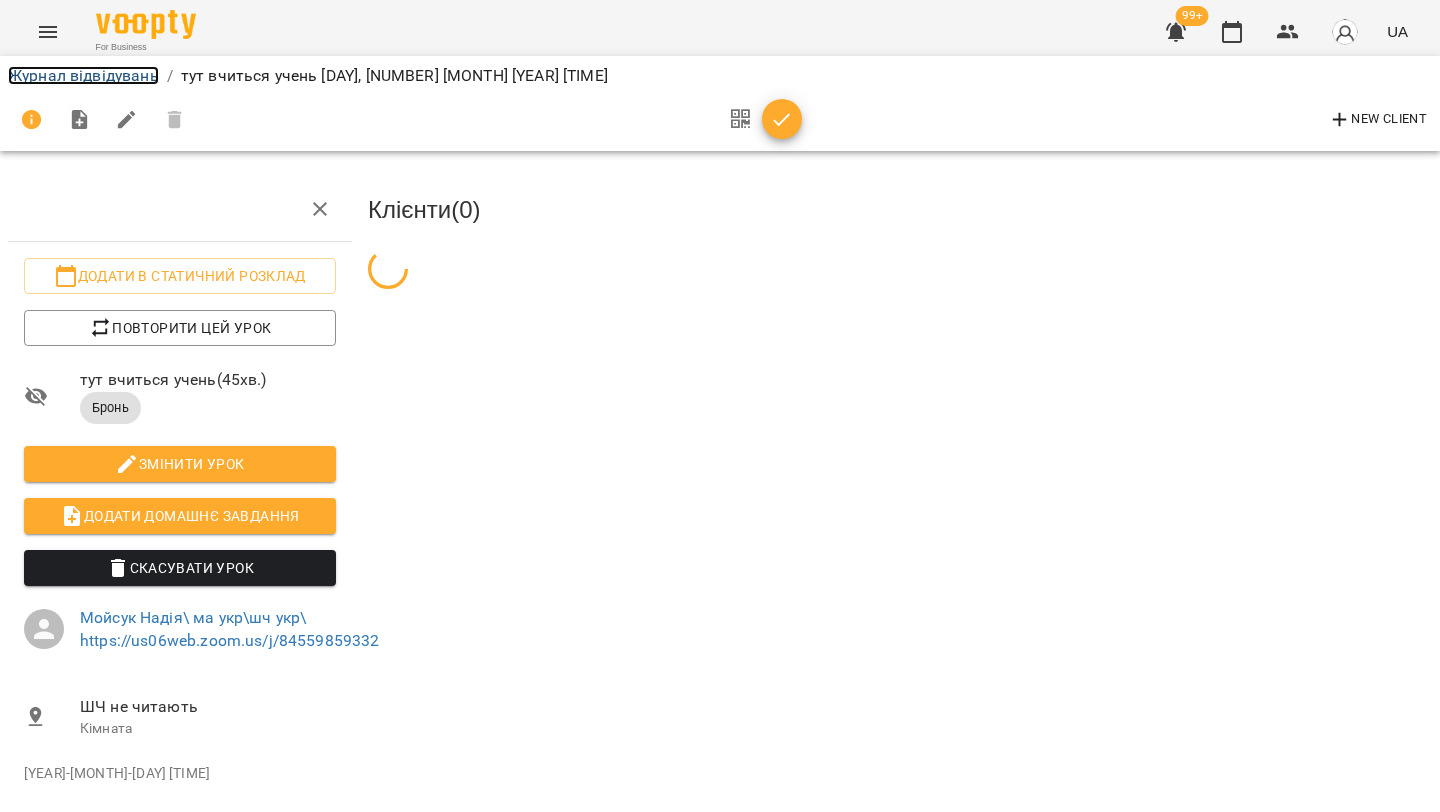 click on "Журнал відвідувань" at bounding box center [83, 75] 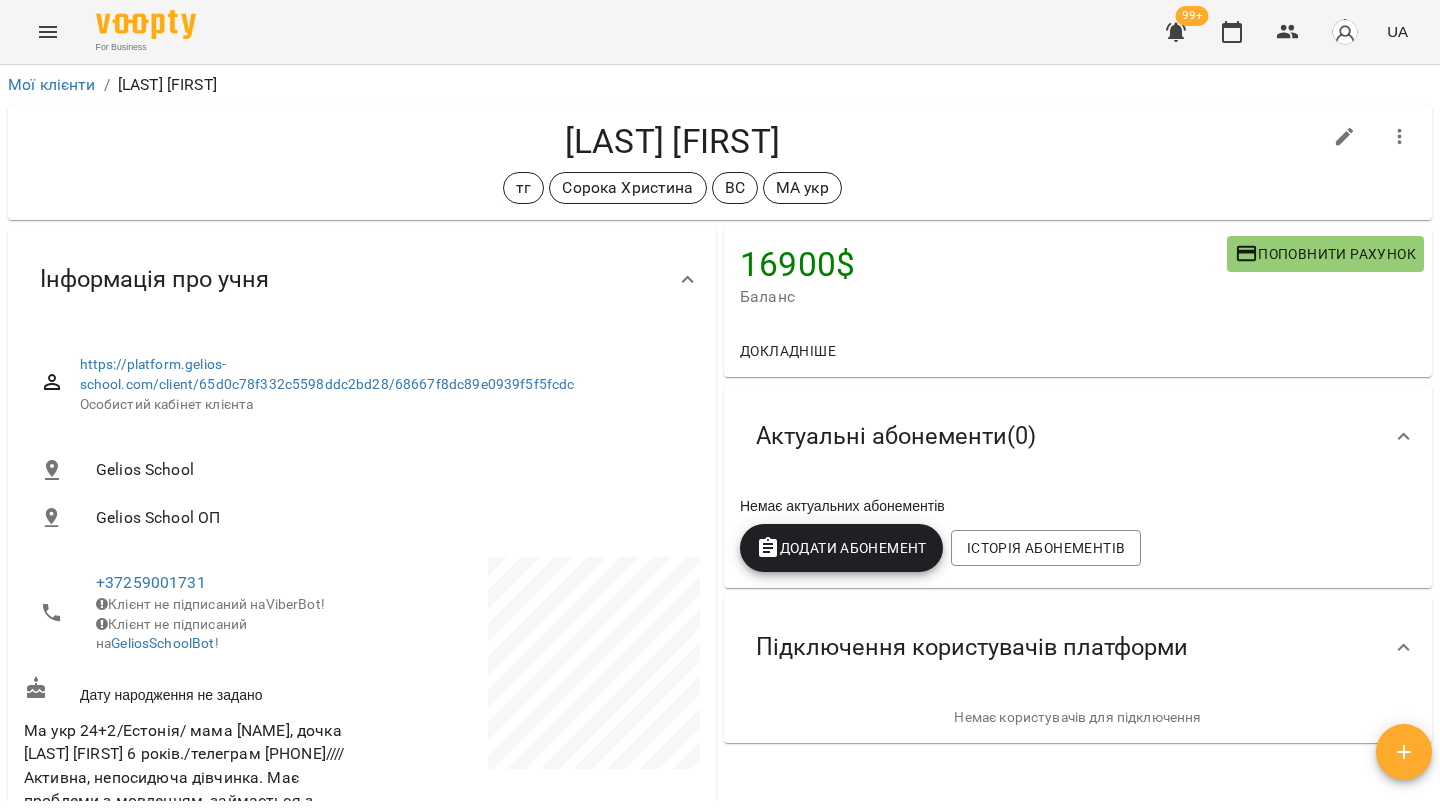 scroll, scrollTop: 0, scrollLeft: 0, axis: both 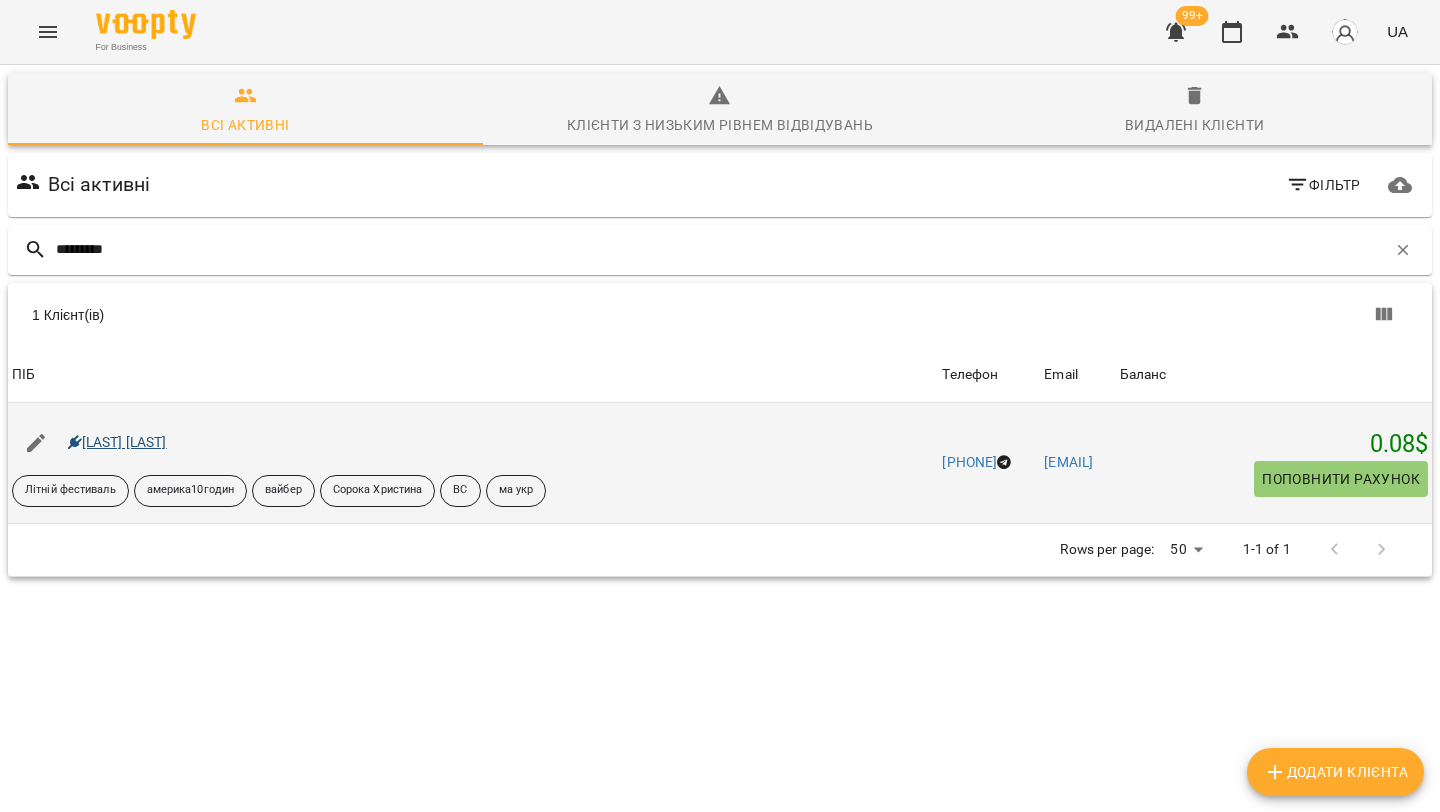 type on "*********" 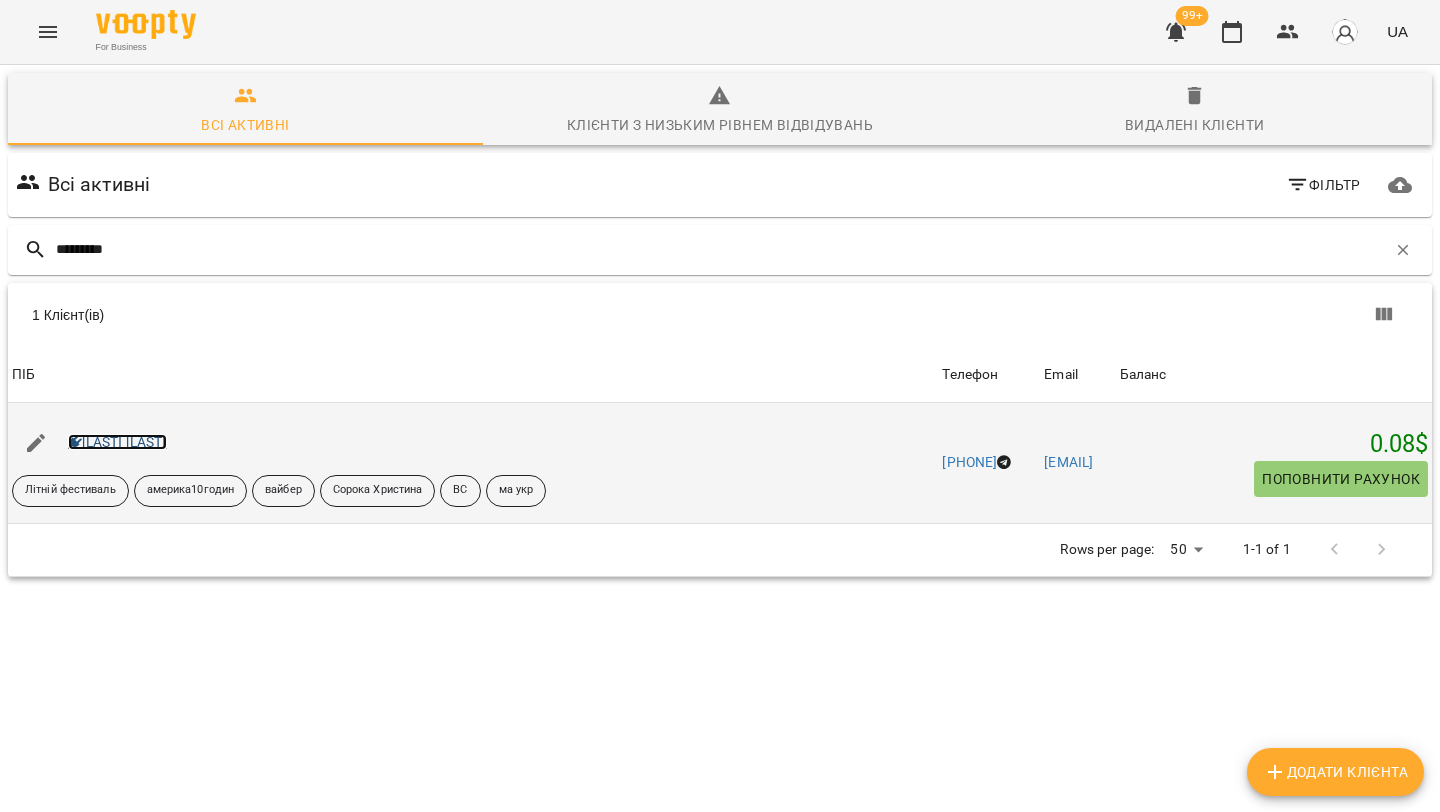 click on "[LAST] [LAST]" at bounding box center [117, 442] 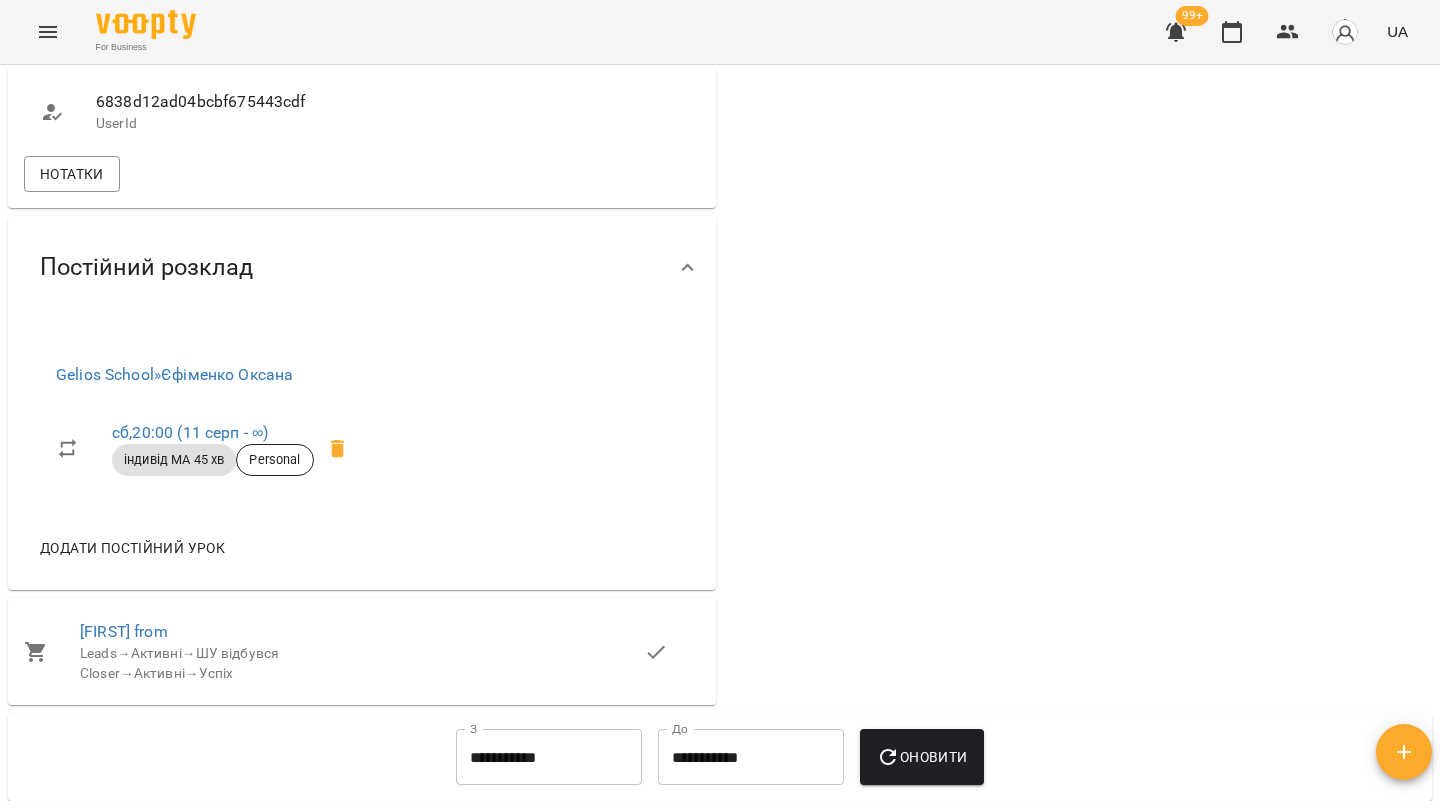scroll, scrollTop: 1174, scrollLeft: 0, axis: vertical 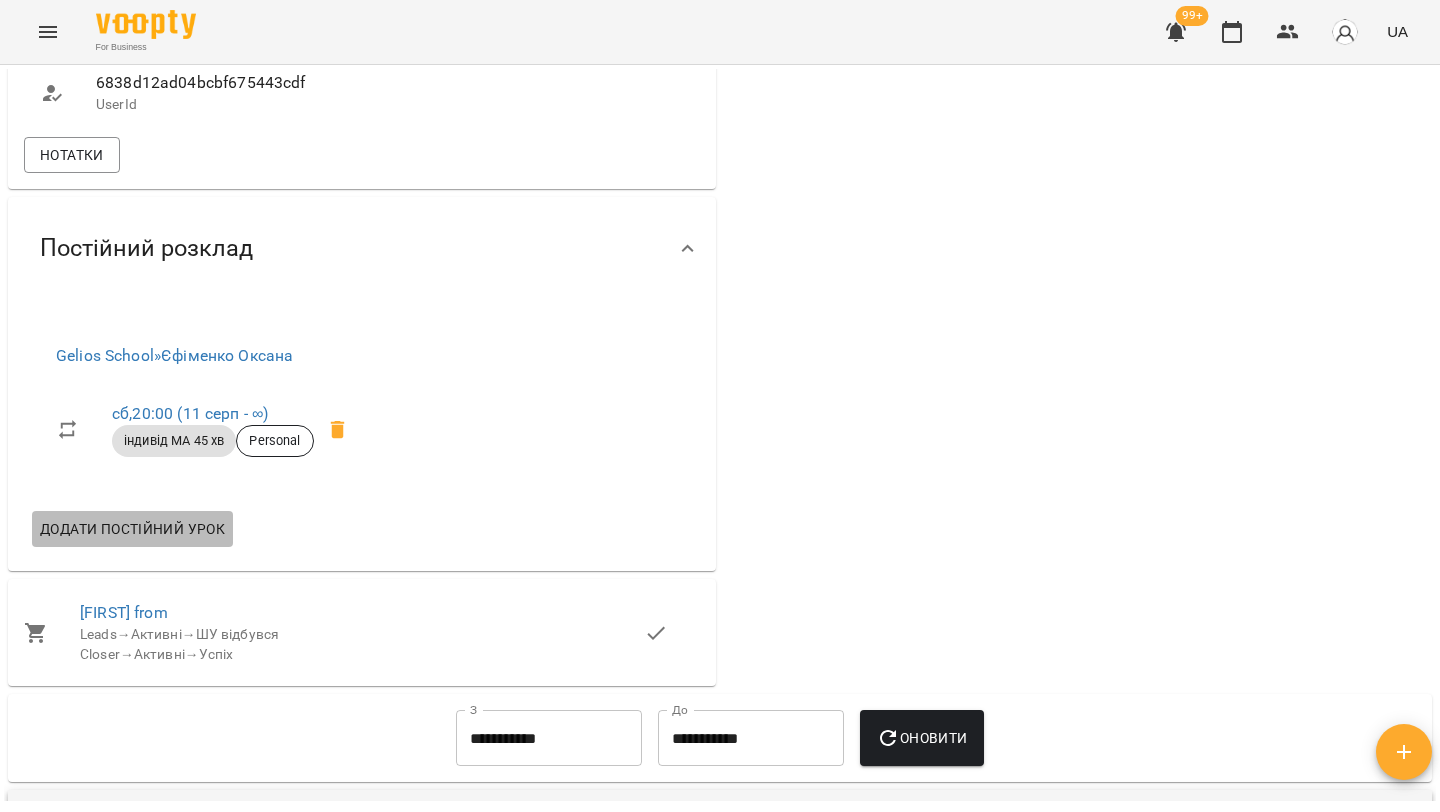 click on "Додати постійний урок" at bounding box center (132, 529) 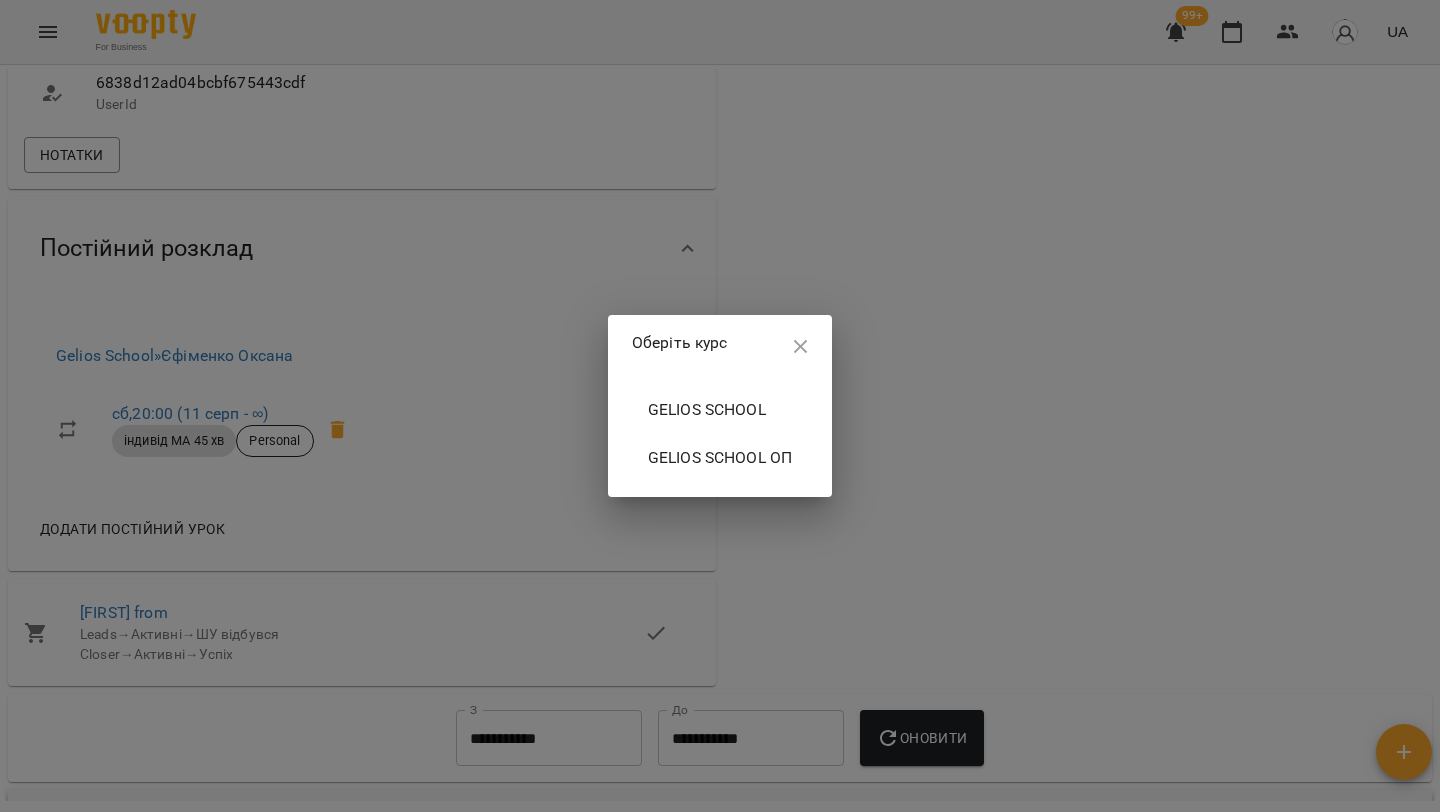 click on "Gelios School" at bounding box center [720, 410] 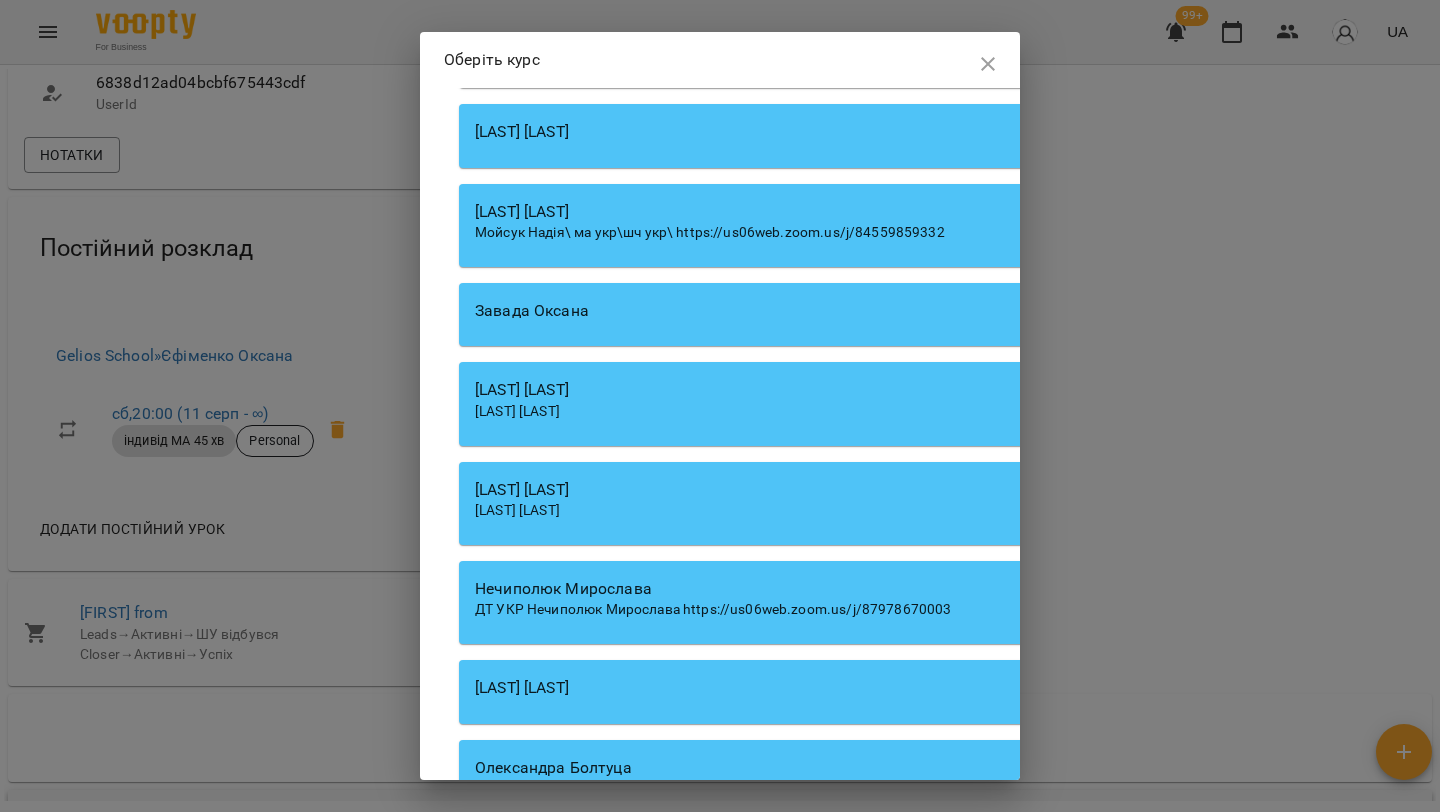 scroll, scrollTop: 9802, scrollLeft: 0, axis: vertical 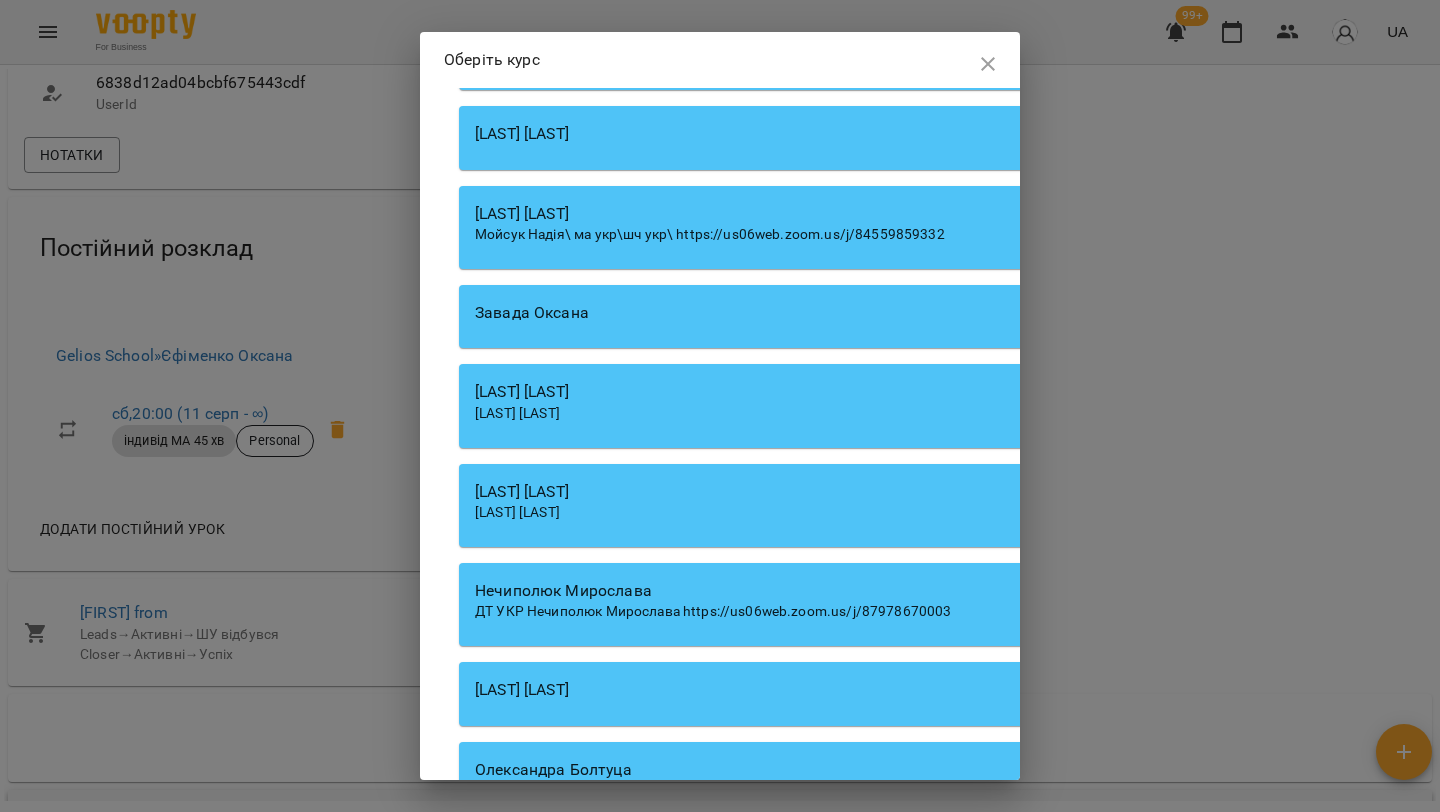 click on "[LAST] [LAST]" at bounding box center [1029, 214] 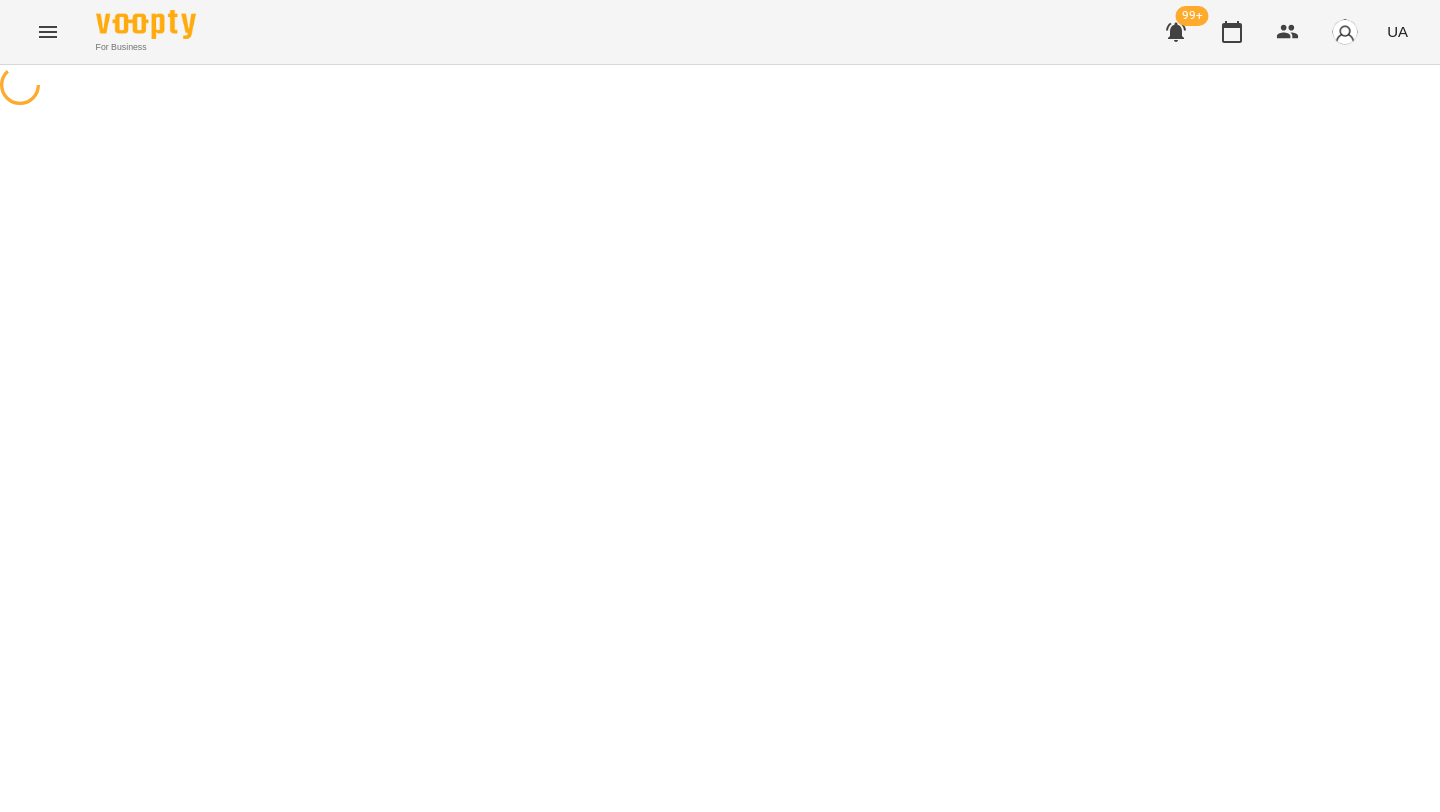 select on "**********" 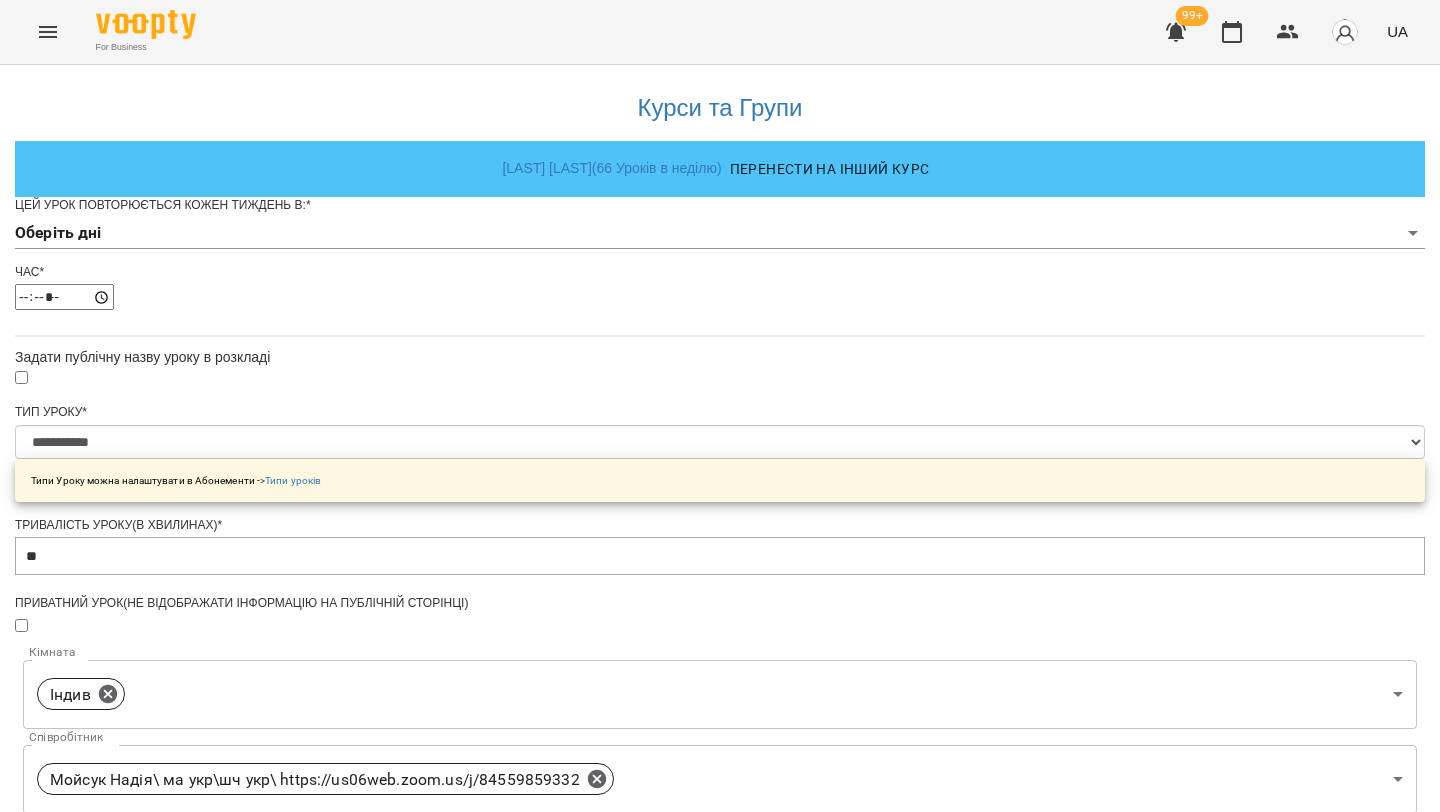 click on "**********" at bounding box center (720, 644) 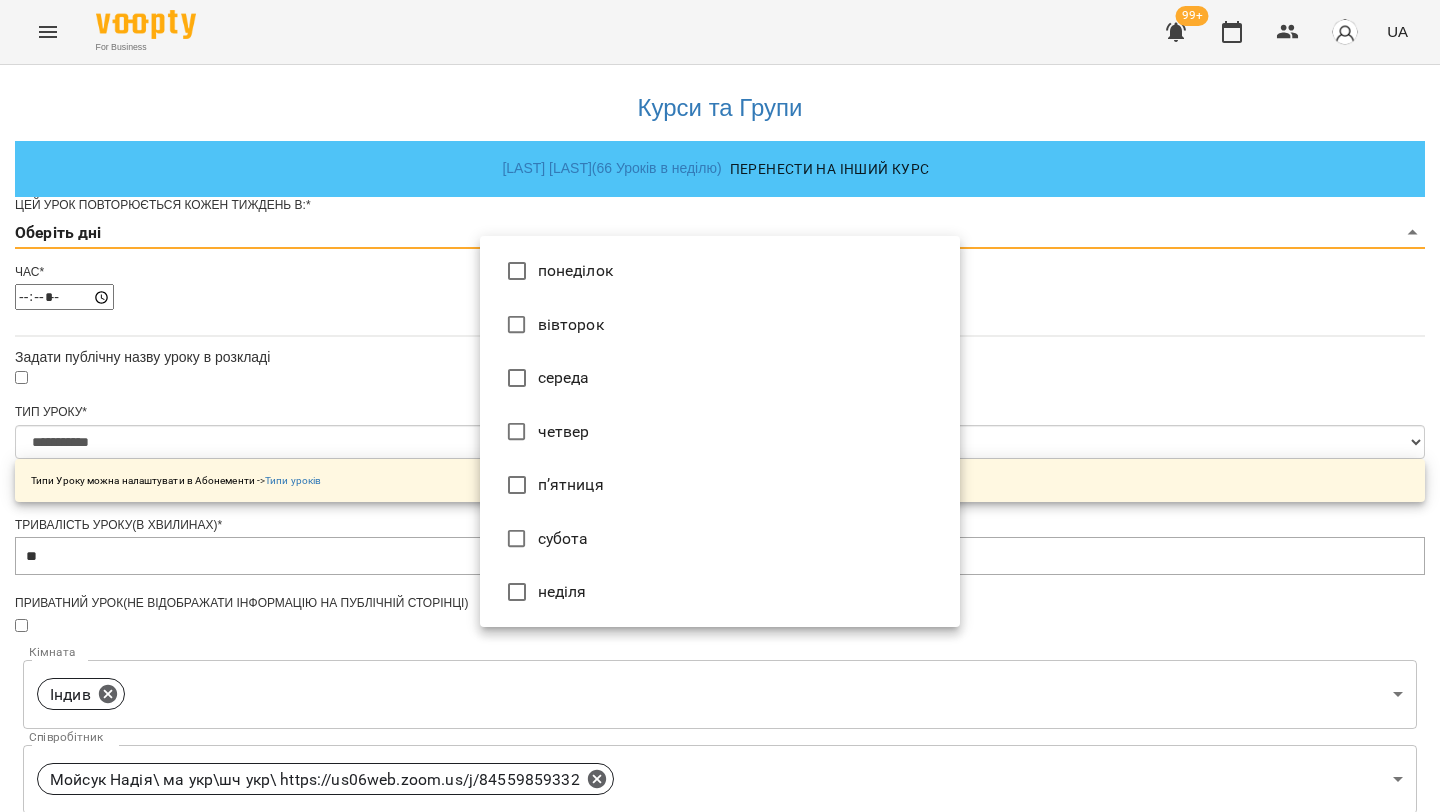 type on "*" 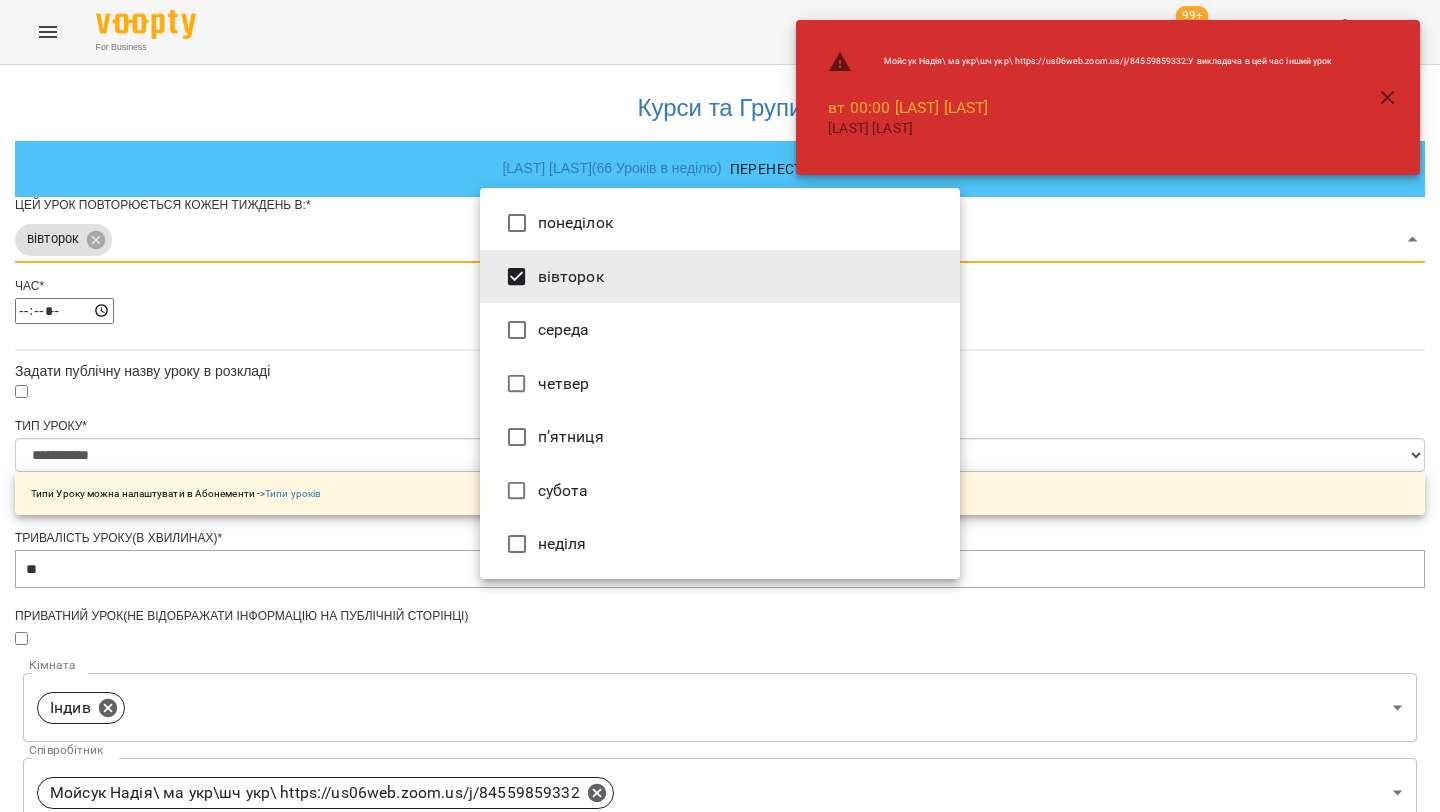 click at bounding box center [720, 406] 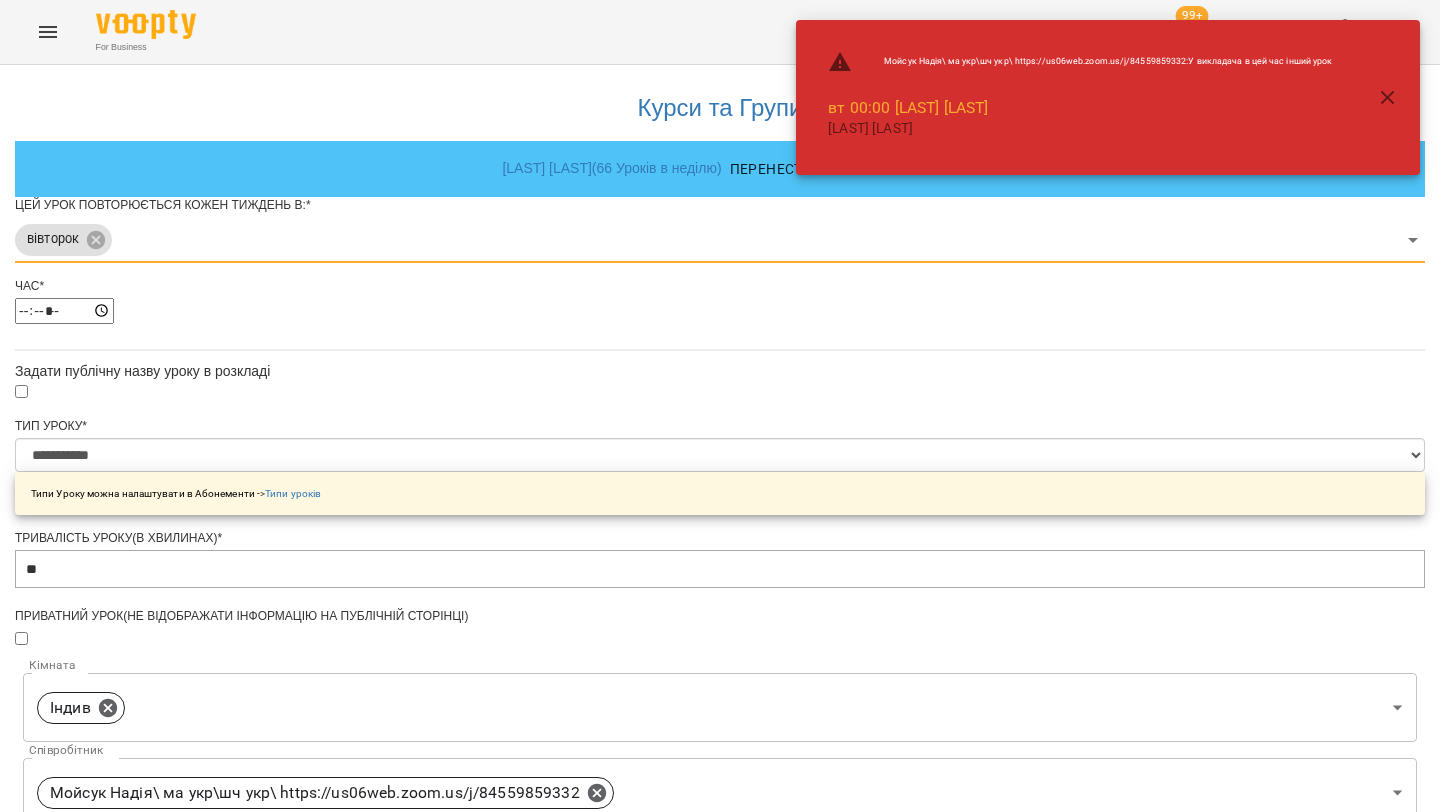 click at bounding box center [1388, 98] 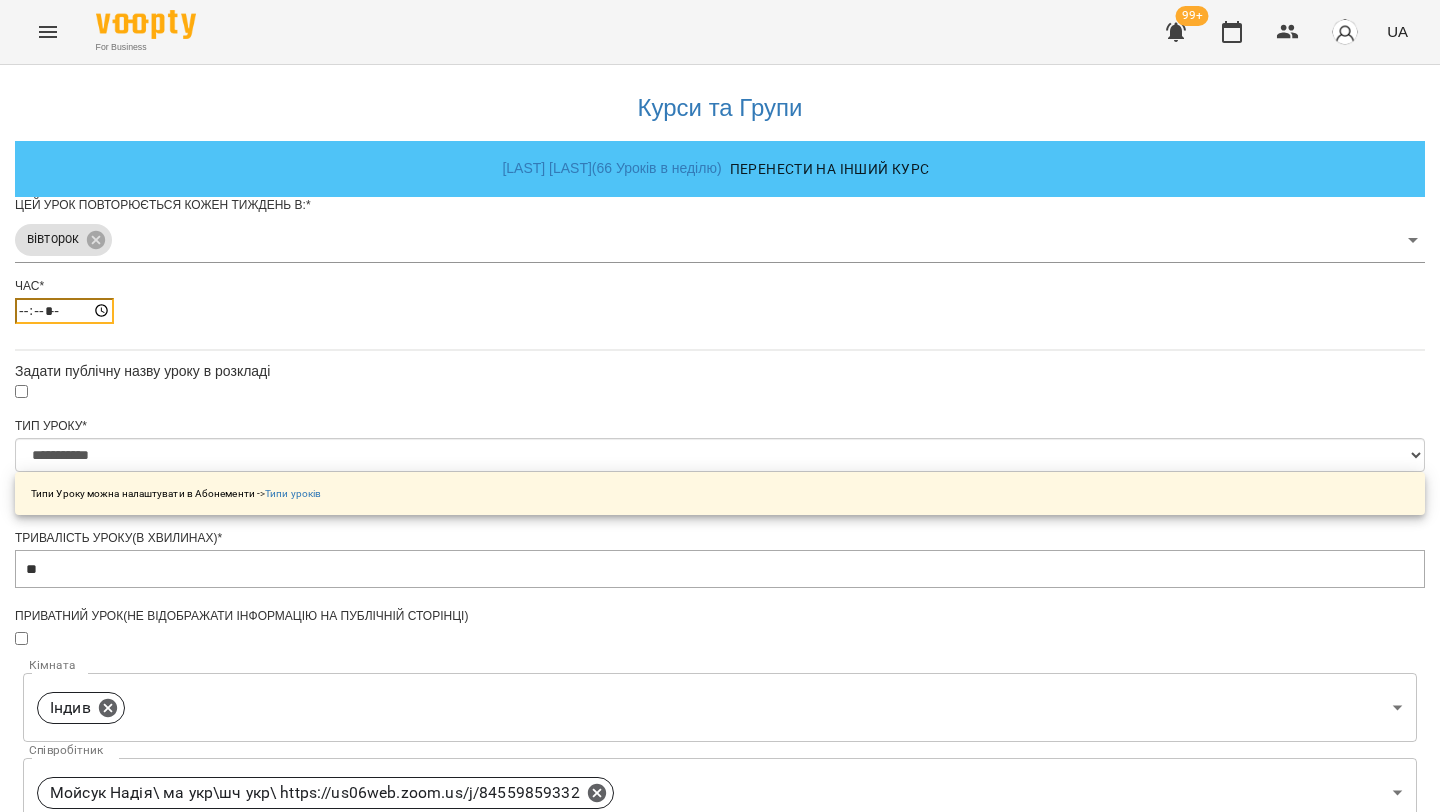 click on "*****" at bounding box center (64, 311) 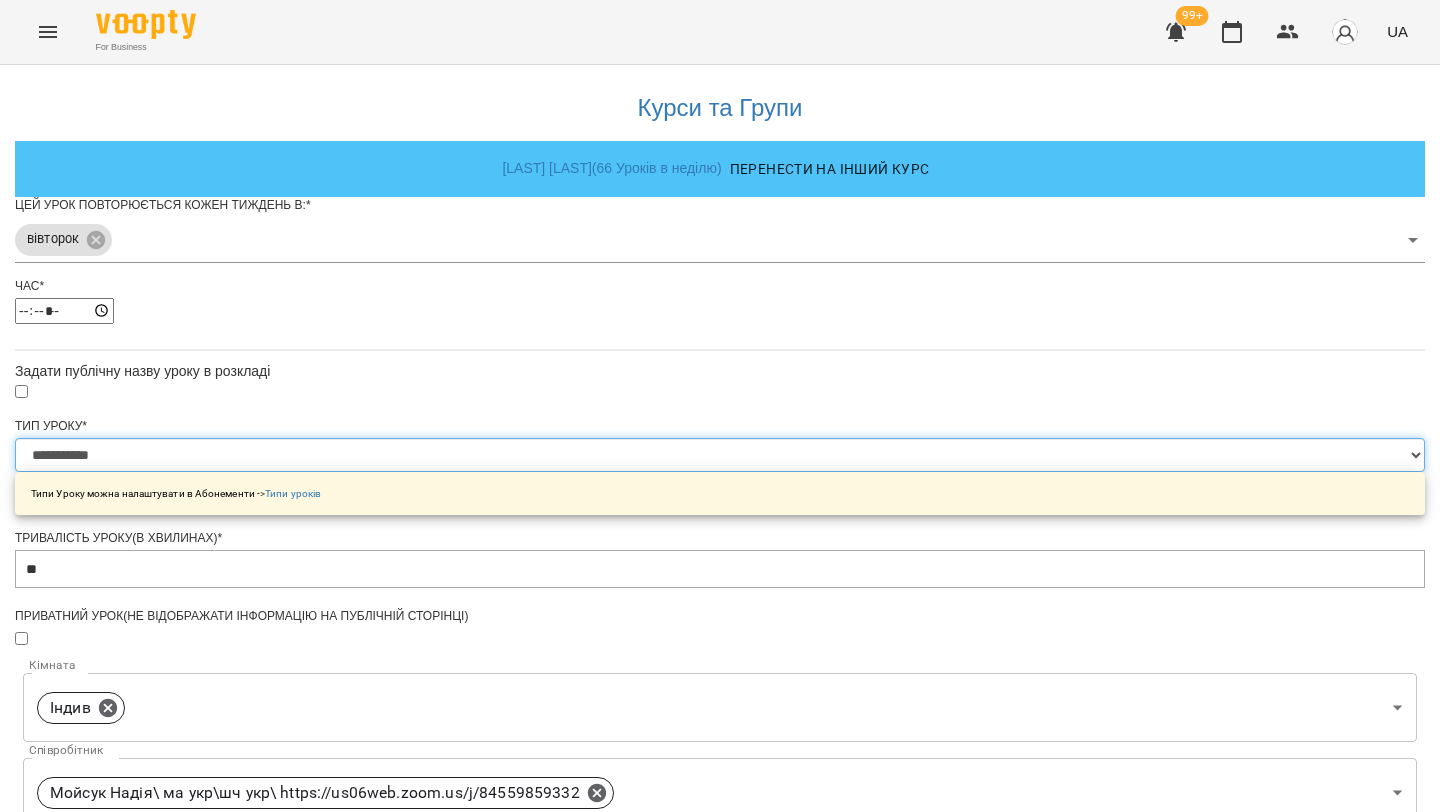 click on "**********" at bounding box center [720, 455] 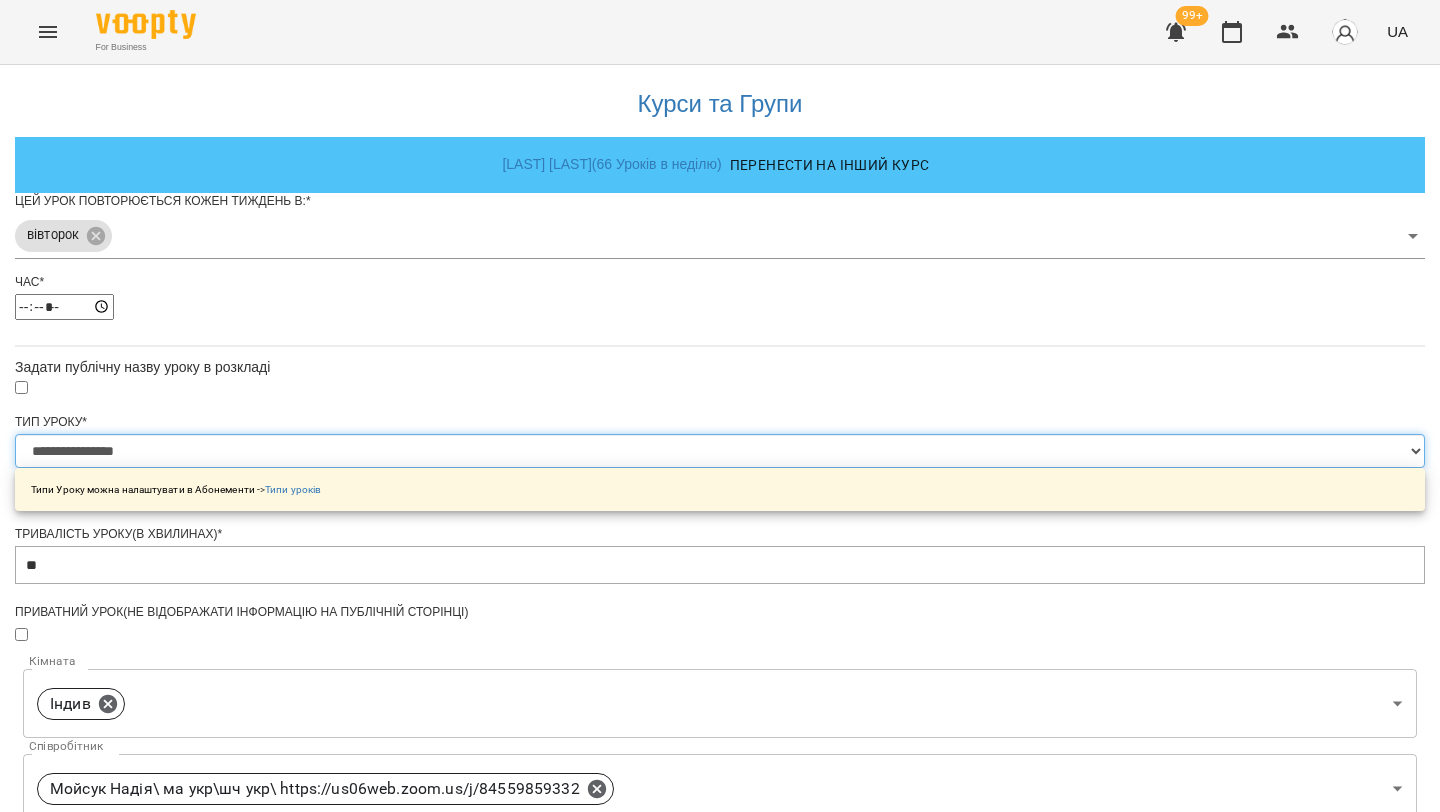 scroll, scrollTop: 634, scrollLeft: 0, axis: vertical 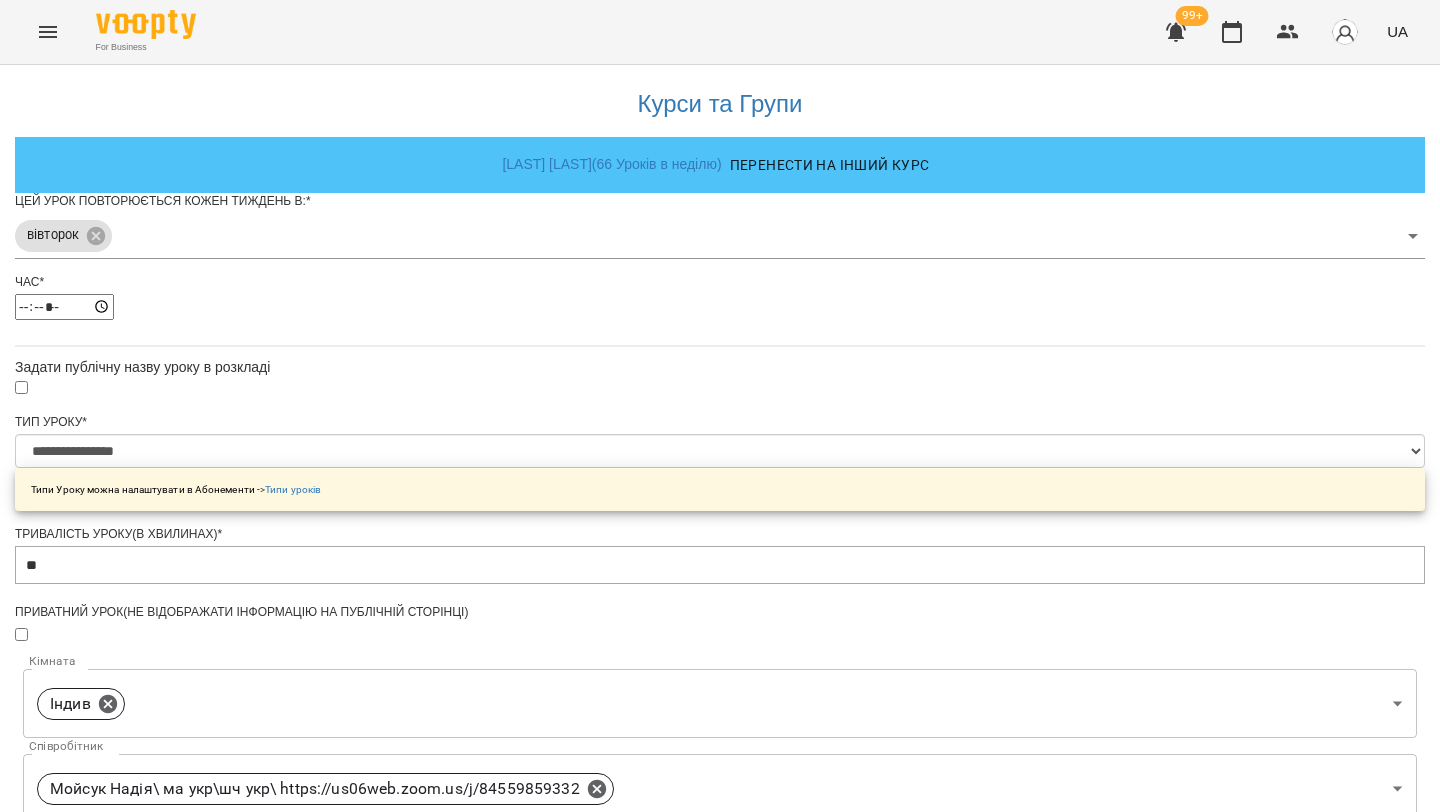 click on "**********" at bounding box center [108, 1225] 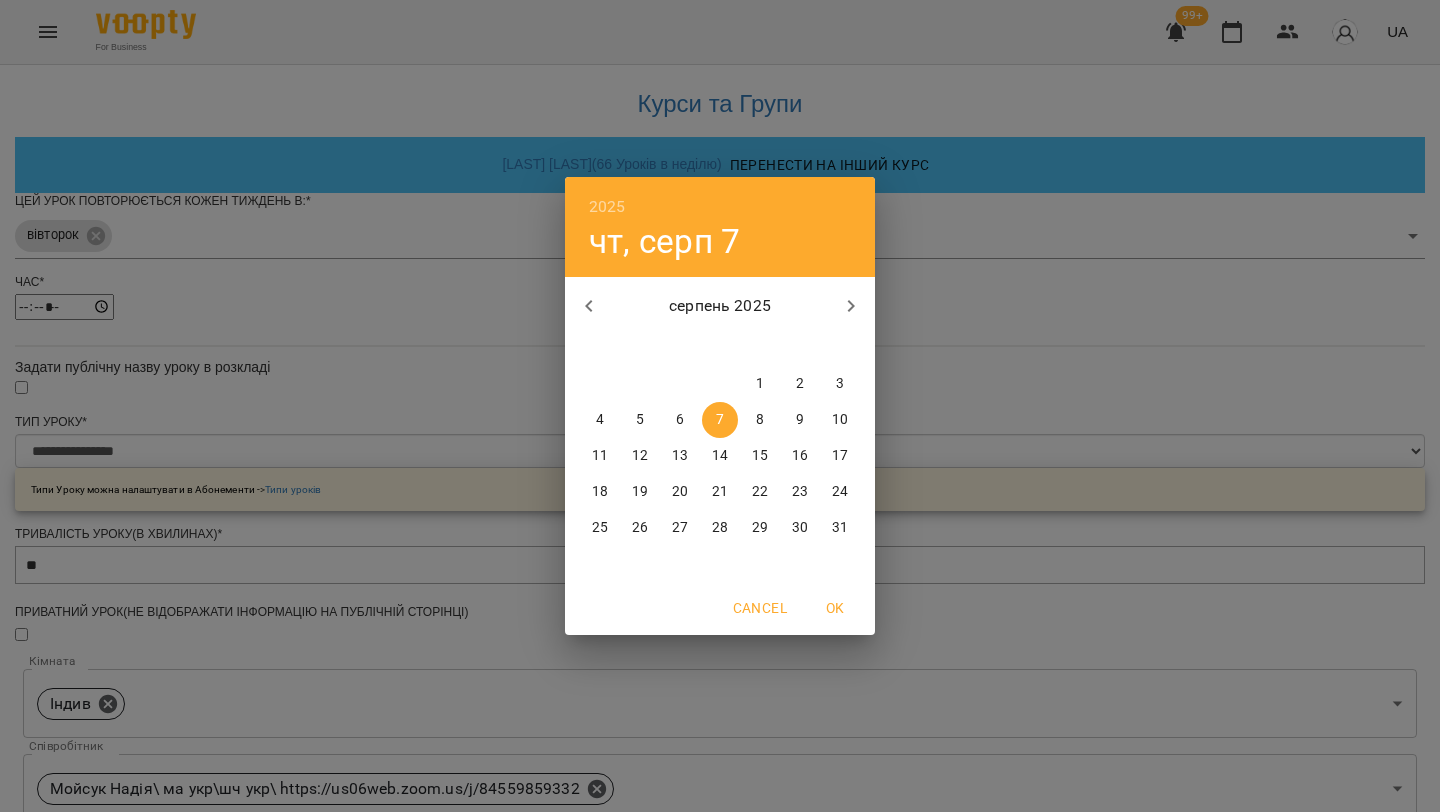 click on "17" at bounding box center [840, 456] 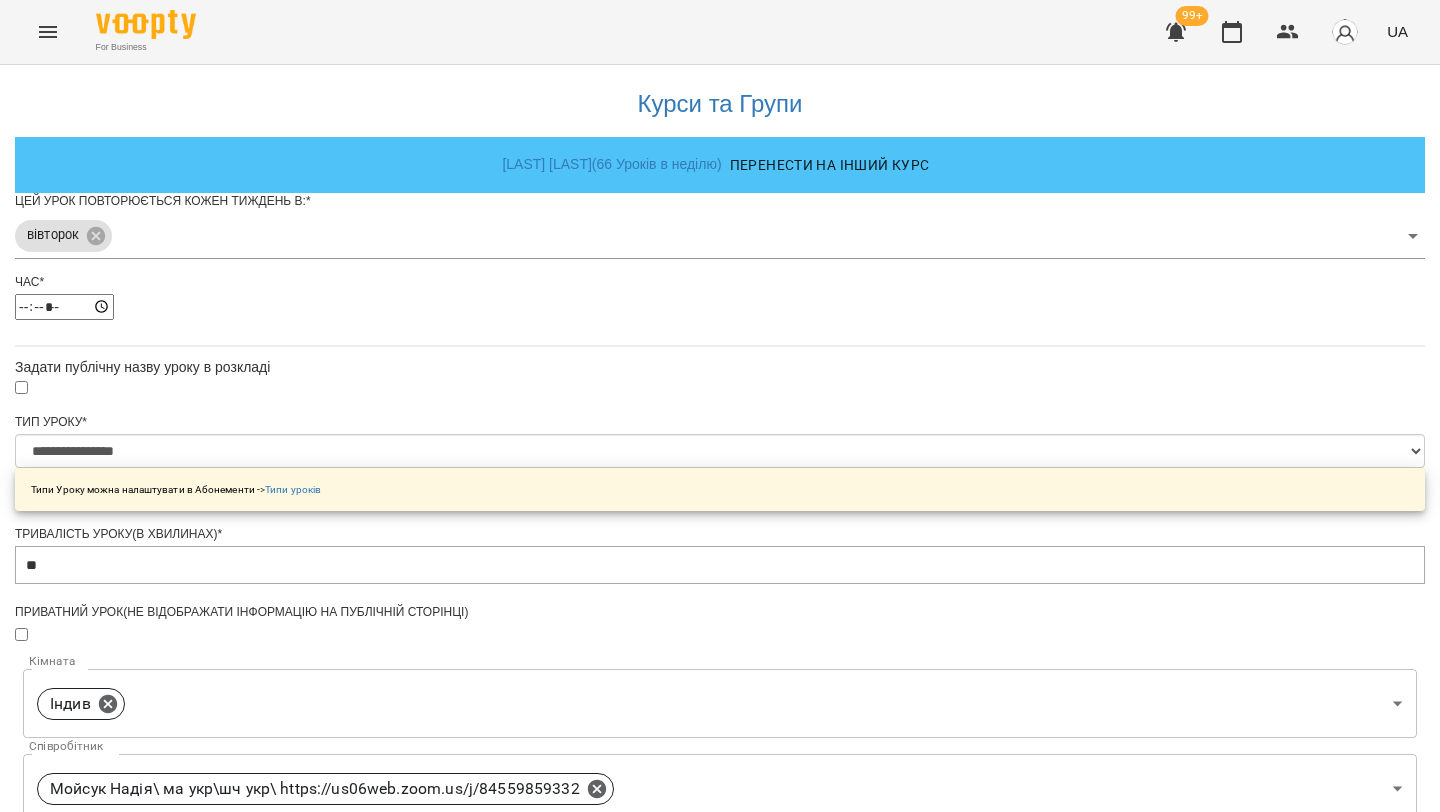 scroll, scrollTop: 689, scrollLeft: 0, axis: vertical 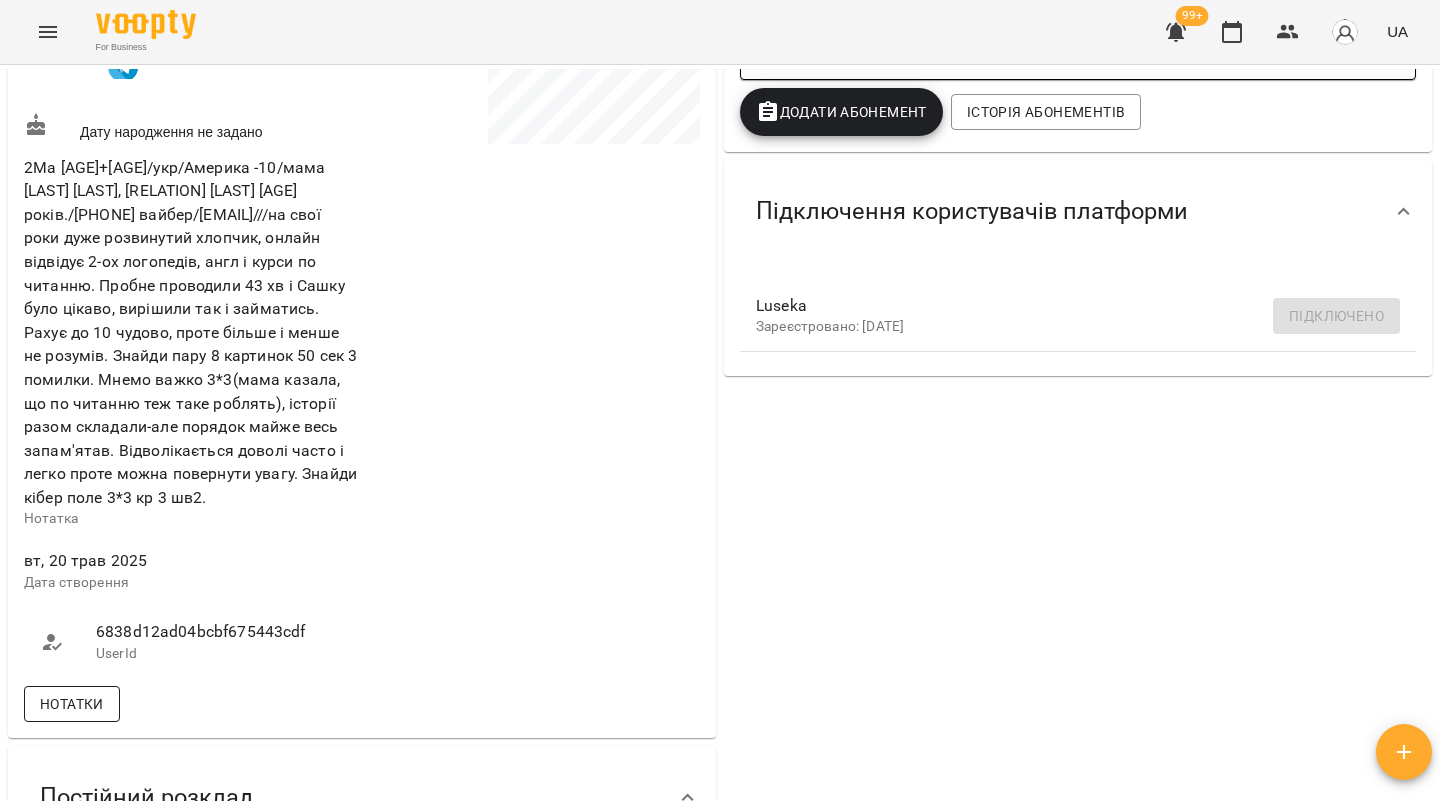 click on "Нотатки" at bounding box center (72, 704) 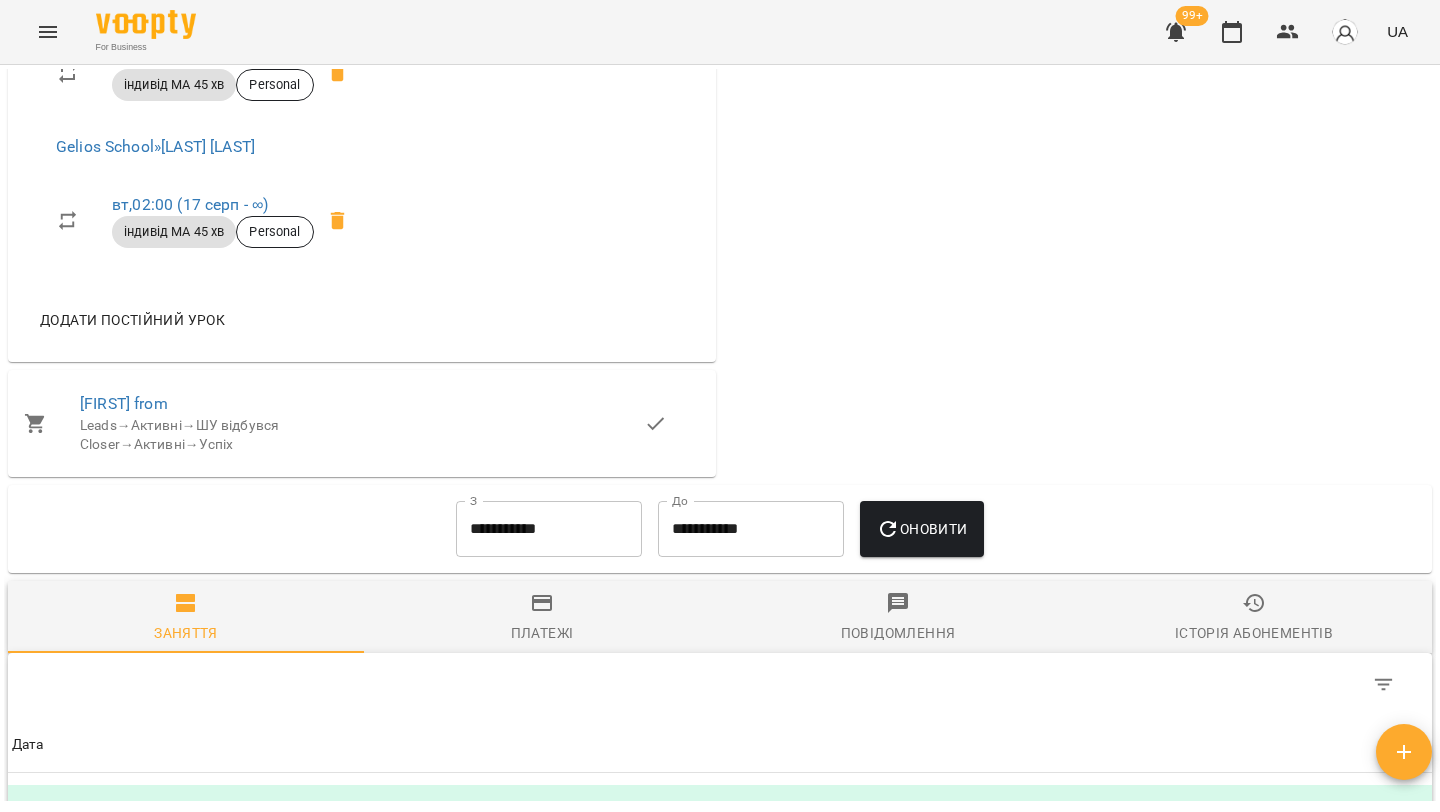 scroll, scrollTop: 2198, scrollLeft: 0, axis: vertical 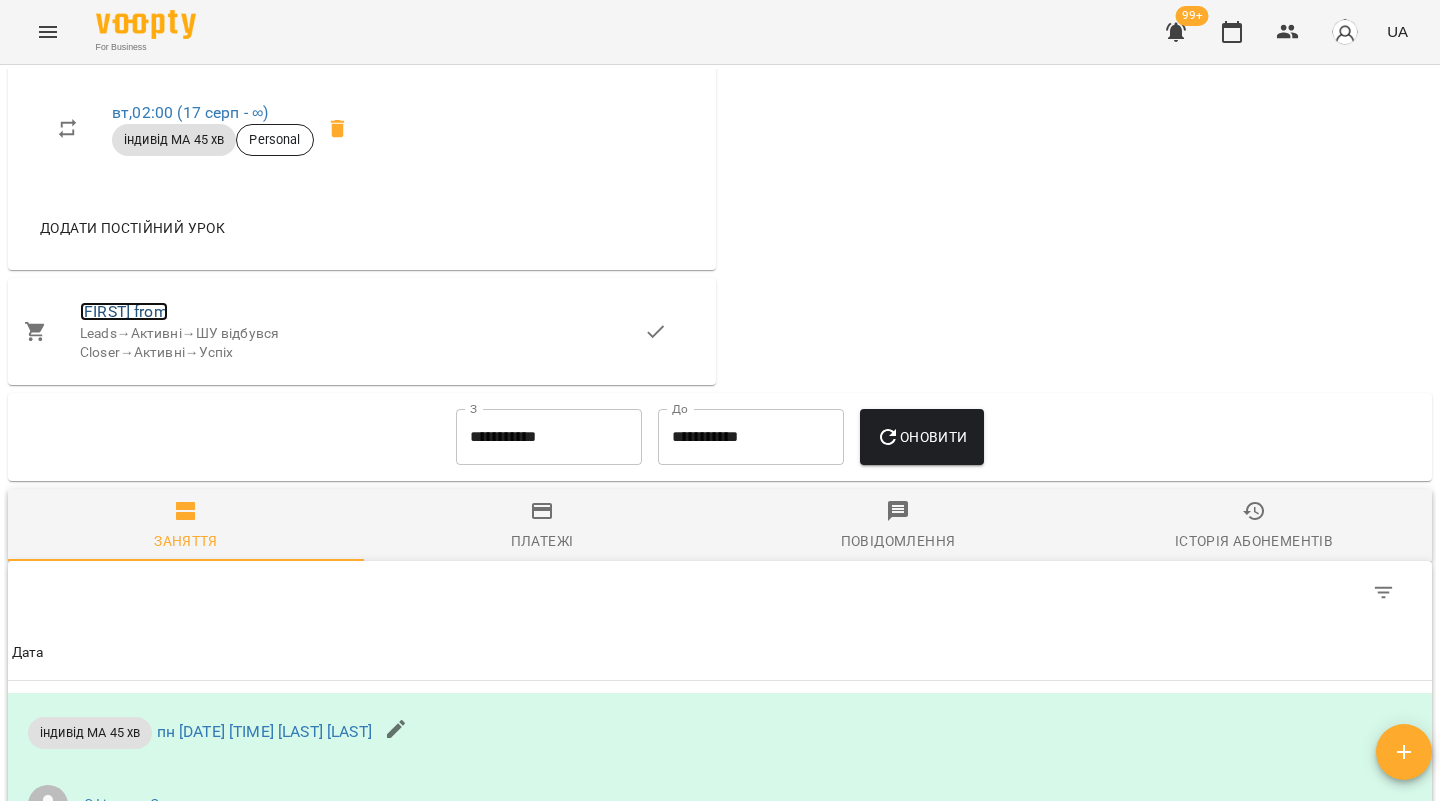 click on "[FIRST] from" at bounding box center [124, 311] 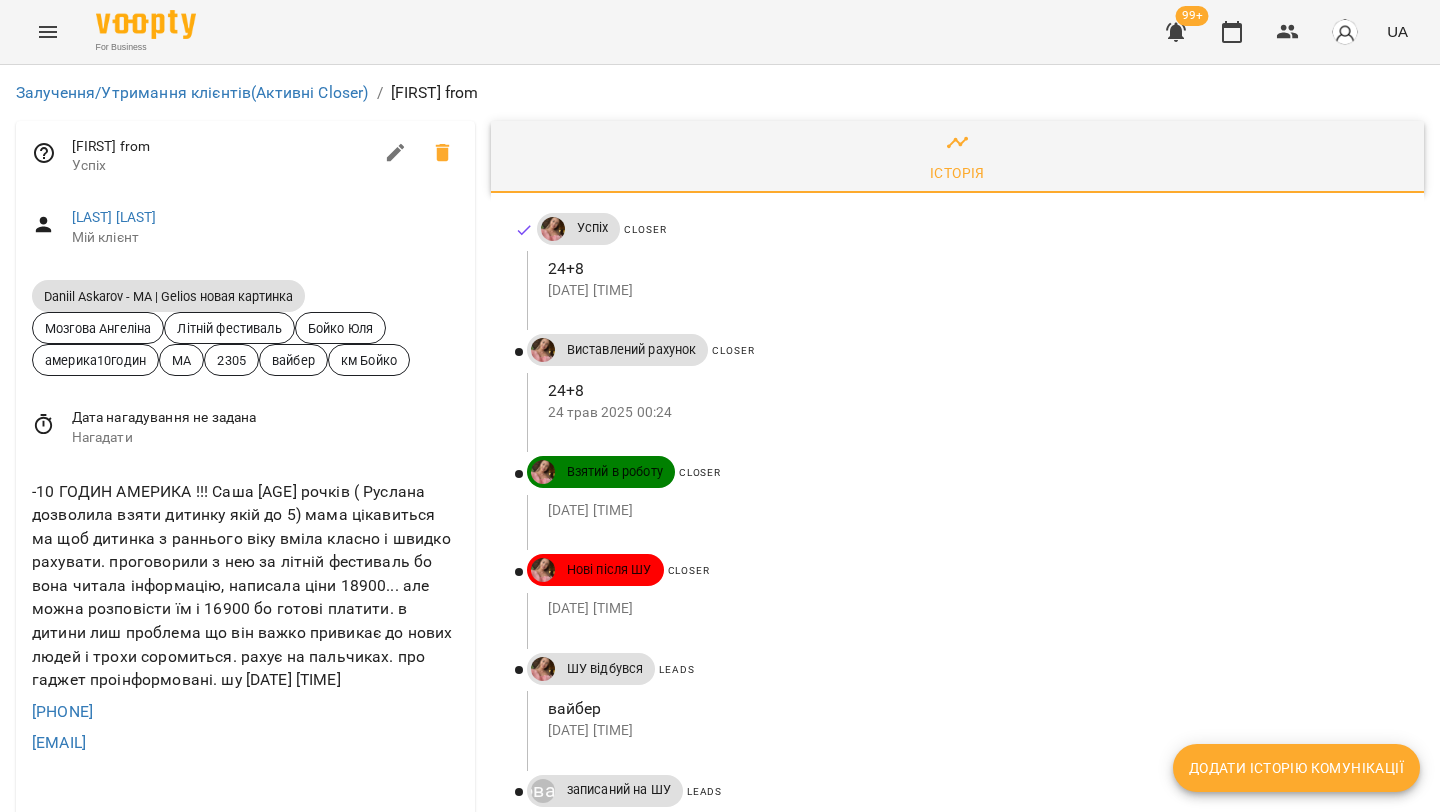 scroll, scrollTop: 237, scrollLeft: 0, axis: vertical 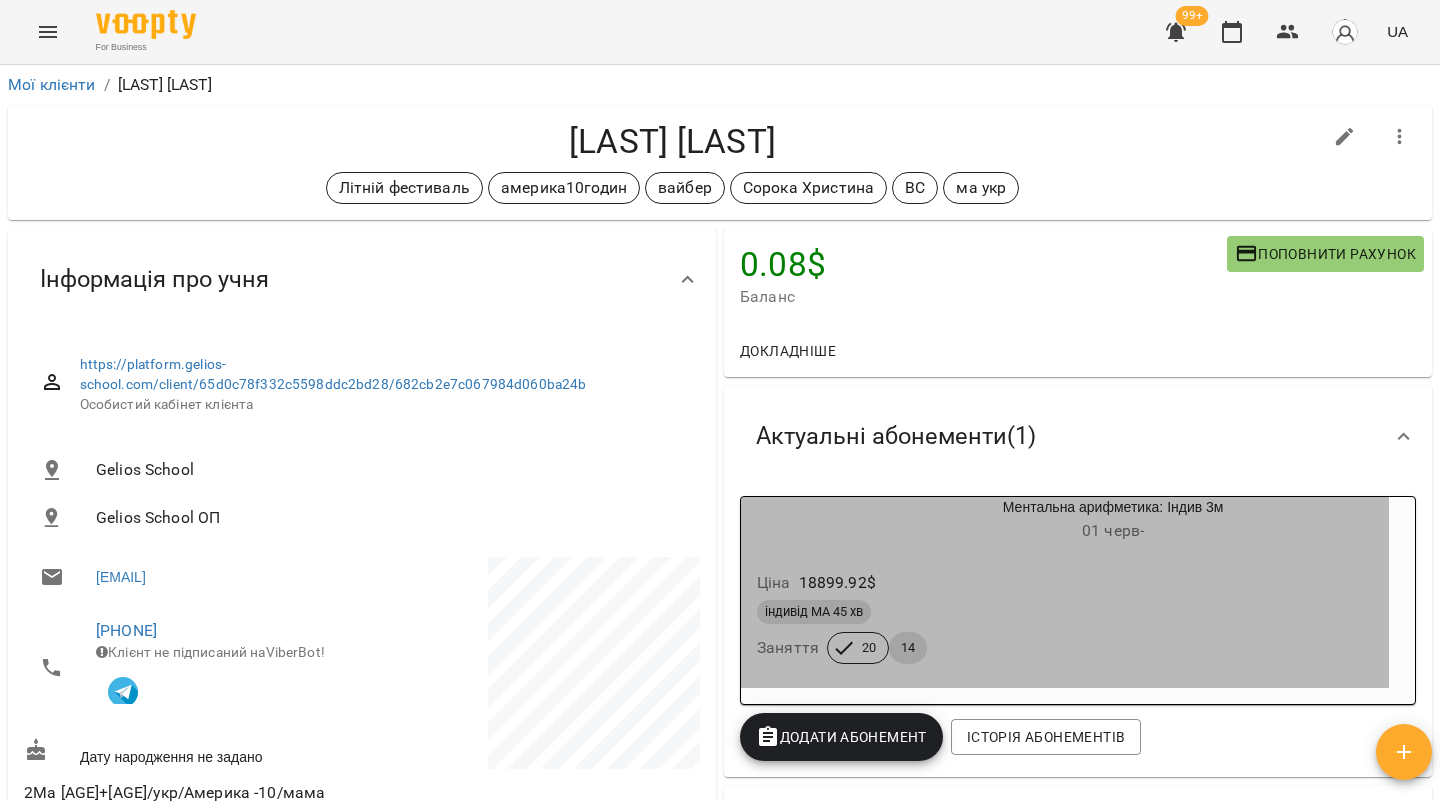 click on "індивід МА 45 хв" at bounding box center [1065, 612] 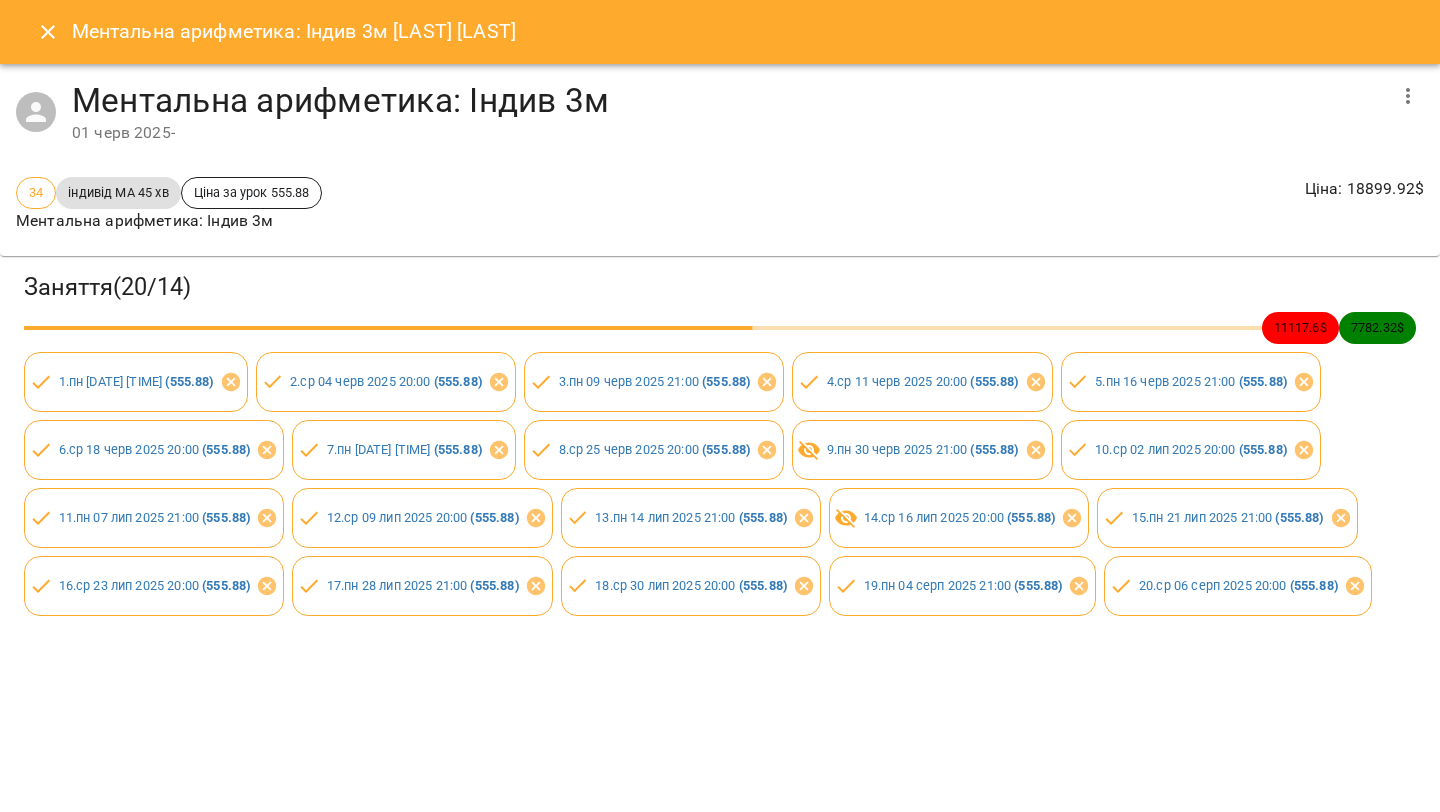 click at bounding box center (48, 32) 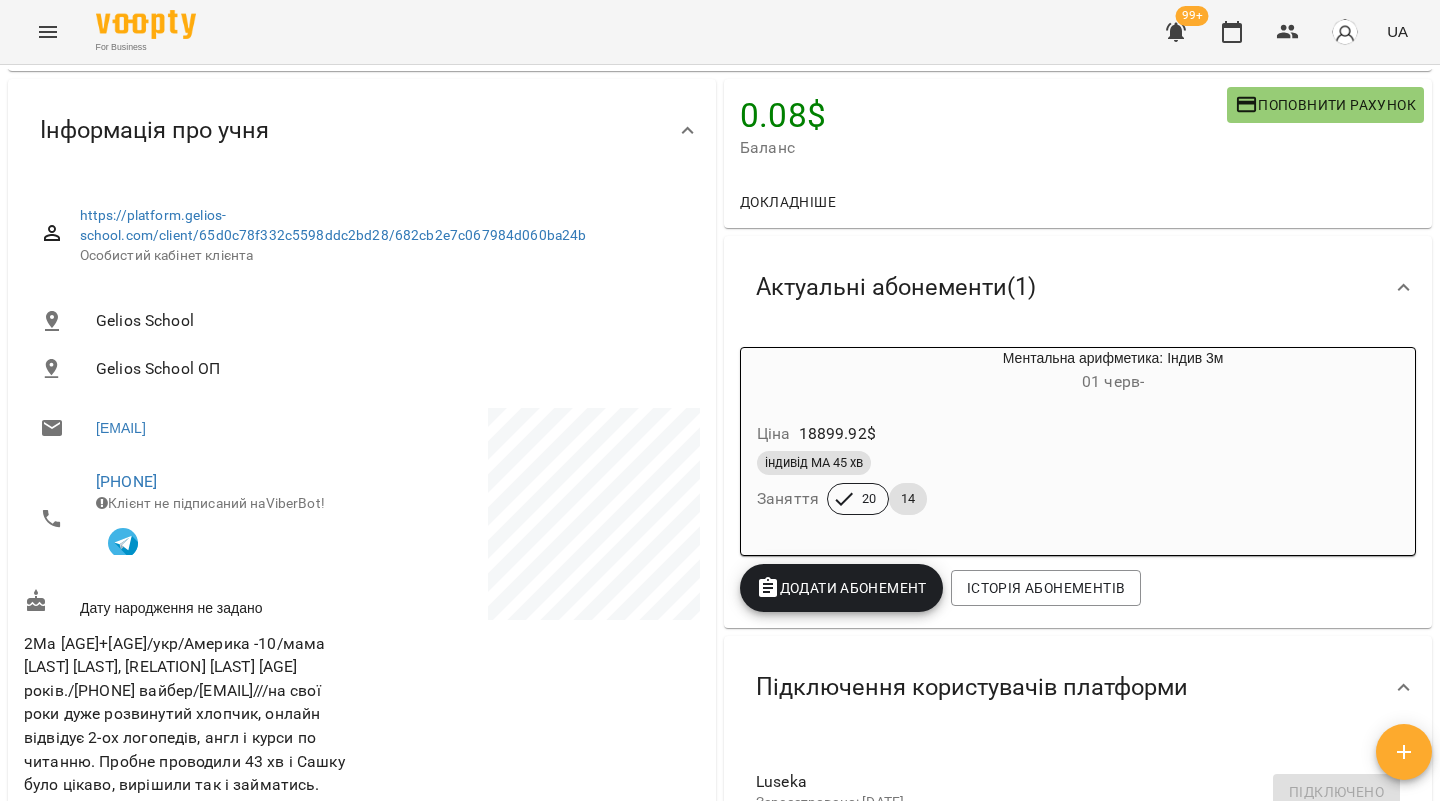 scroll, scrollTop: 0, scrollLeft: 0, axis: both 